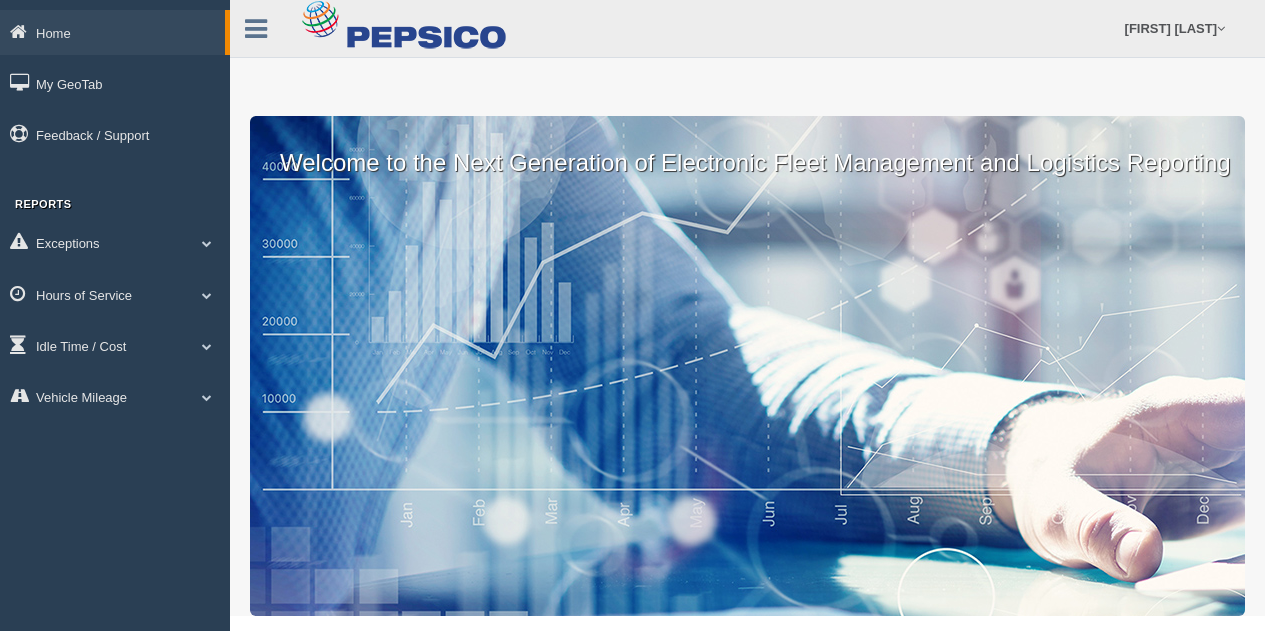 scroll, scrollTop: 0, scrollLeft: 0, axis: both 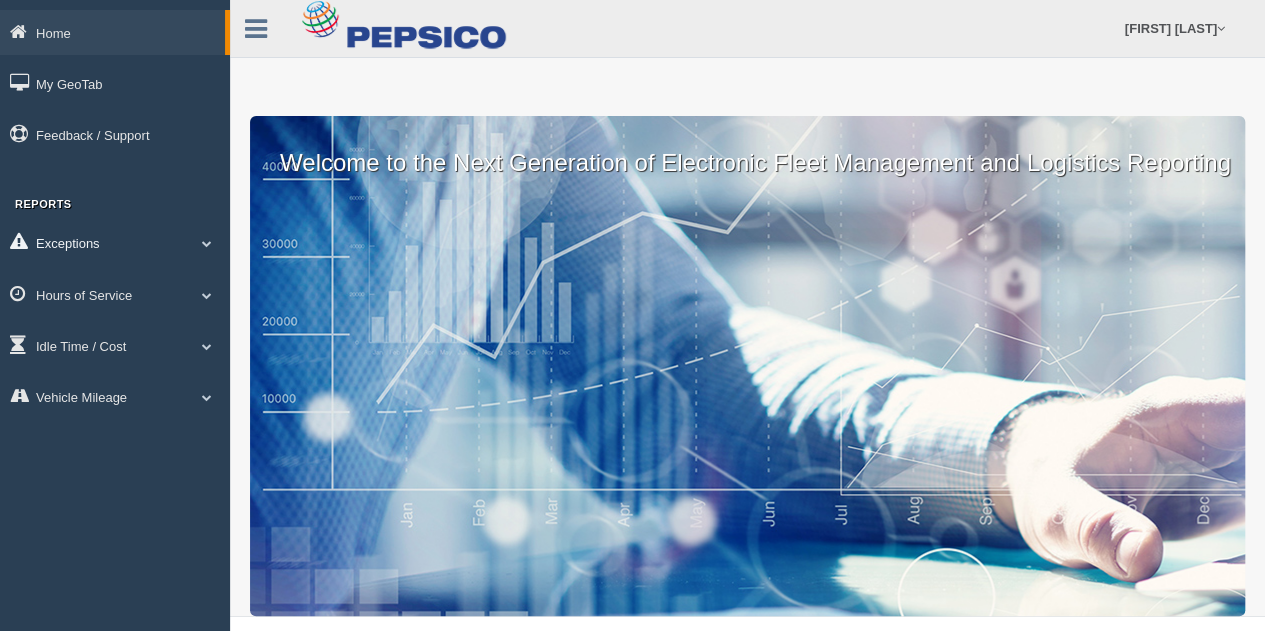 click at bounding box center [207, 243] 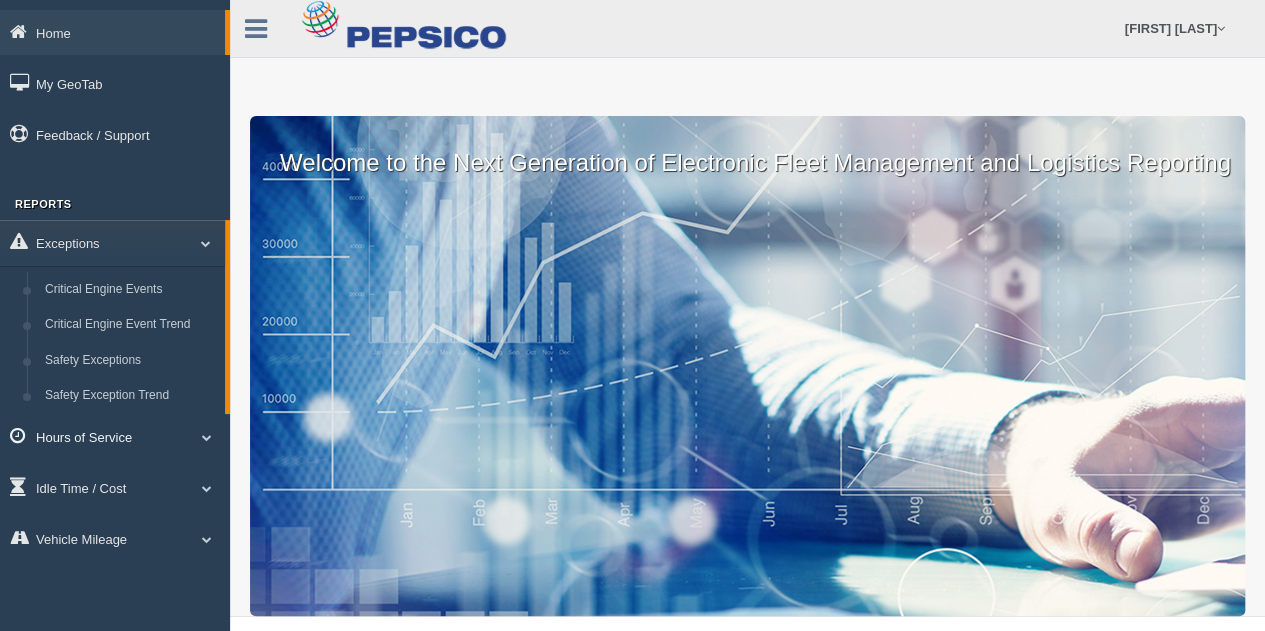 click on "Hours of Service" at bounding box center (112, 32) 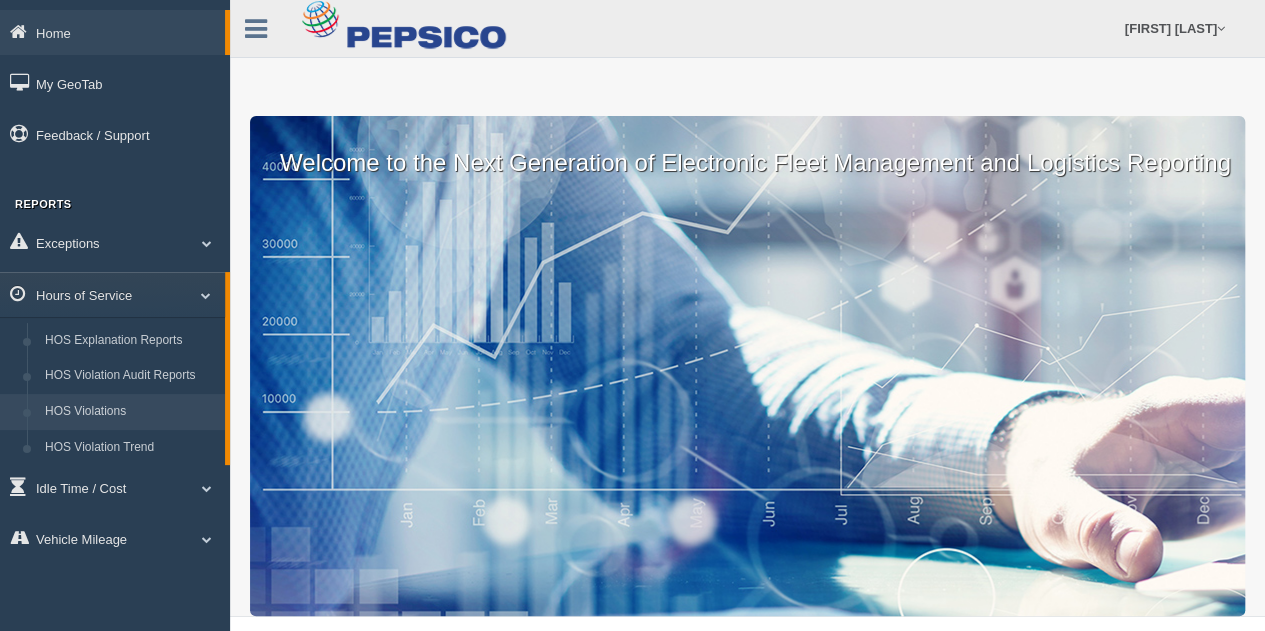 click on "HOS Violations" at bounding box center [130, 412] 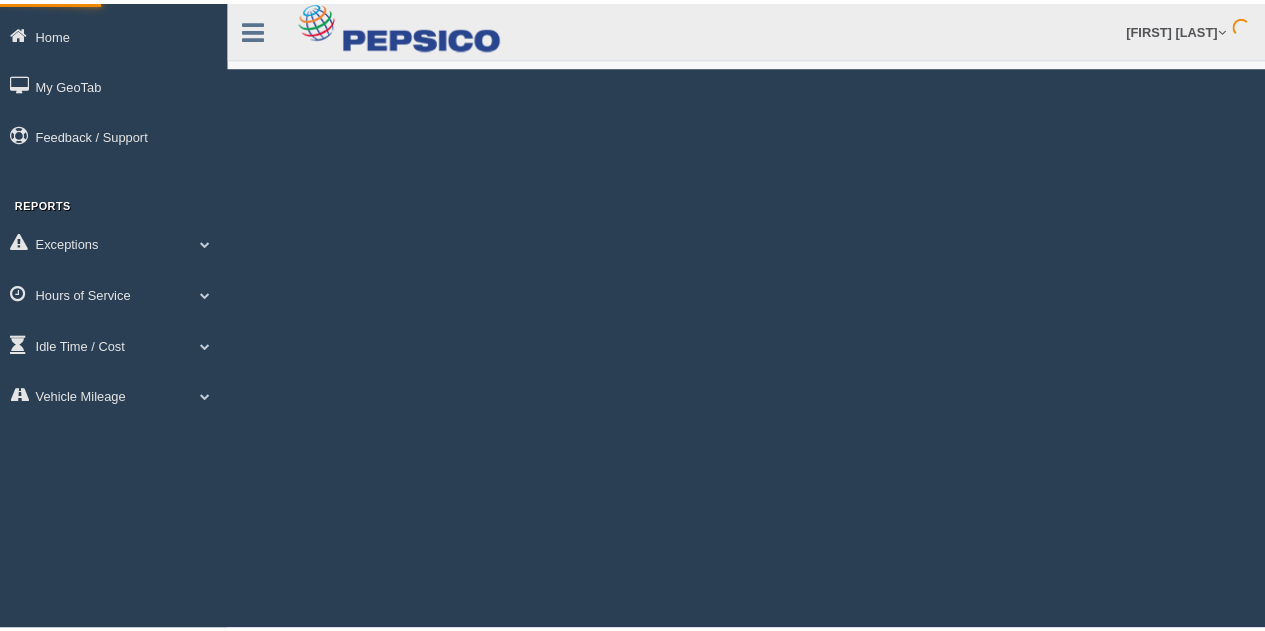 scroll, scrollTop: 0, scrollLeft: 0, axis: both 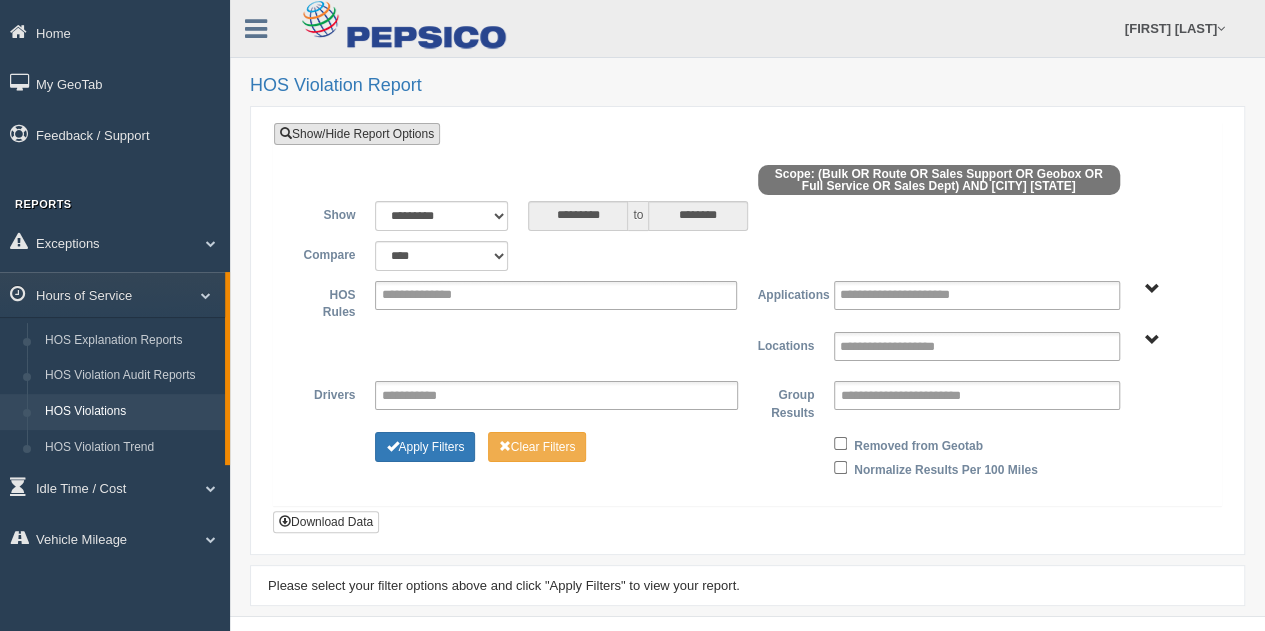 click on "Show/Hide Report Options" at bounding box center [357, 134] 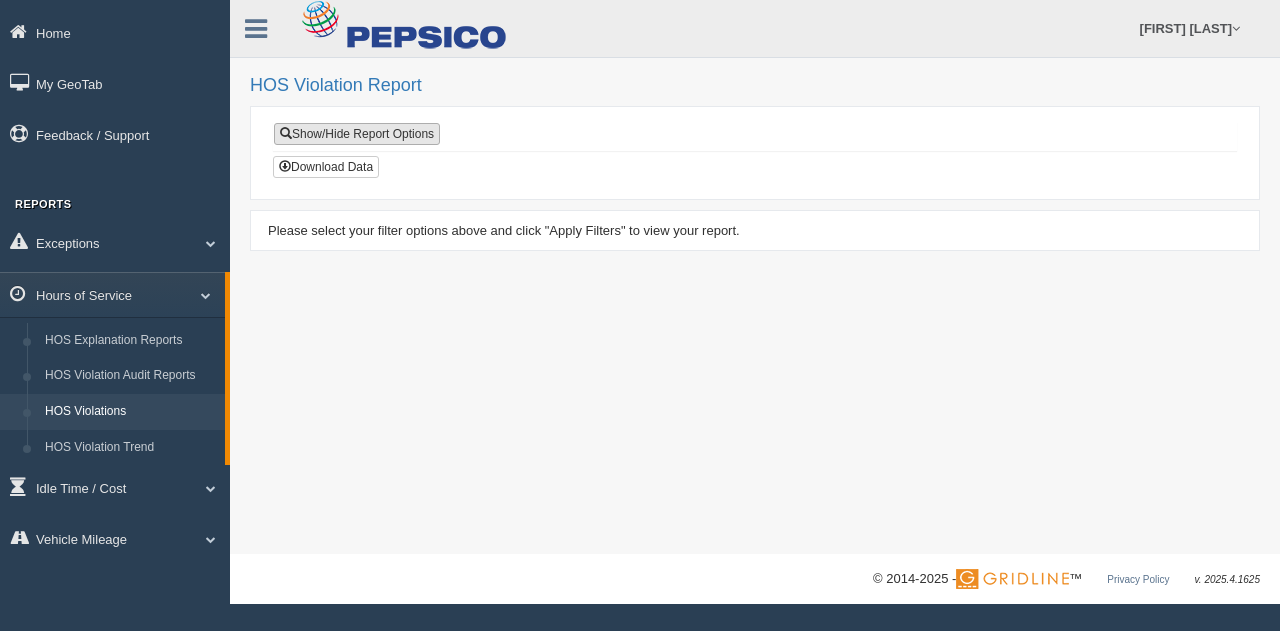 drag, startPoint x: 423, startPoint y: 135, endPoint x: 377, endPoint y: 141, distance: 46.389652 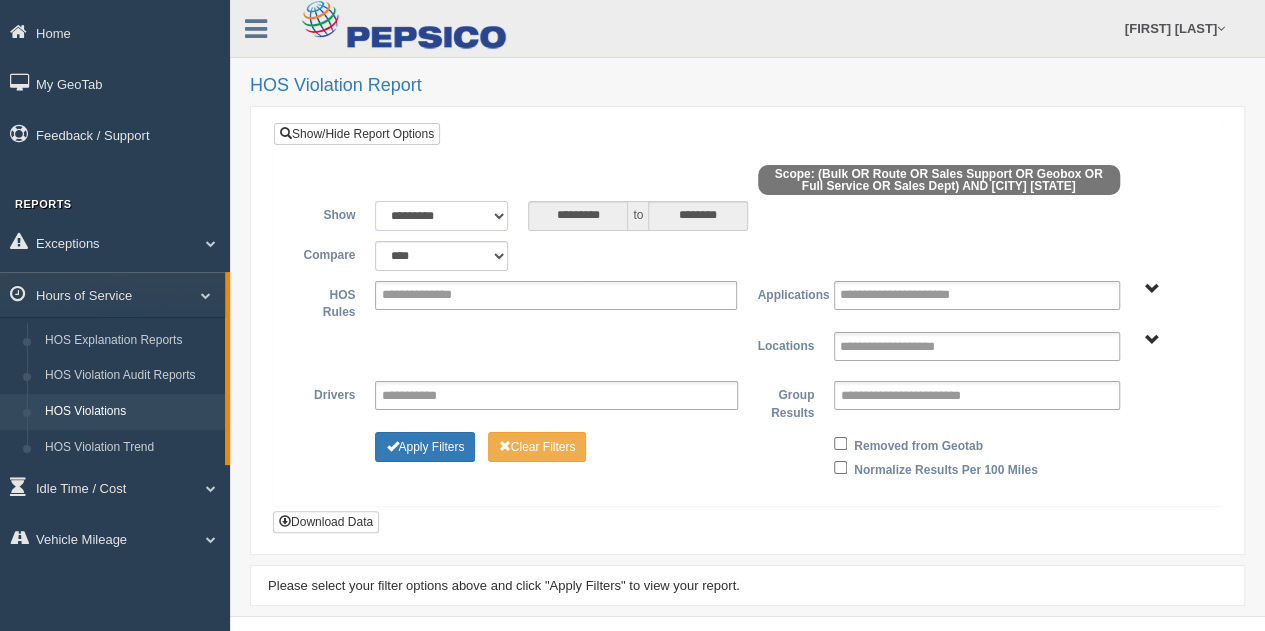 click on "**********" at bounding box center [441, 216] 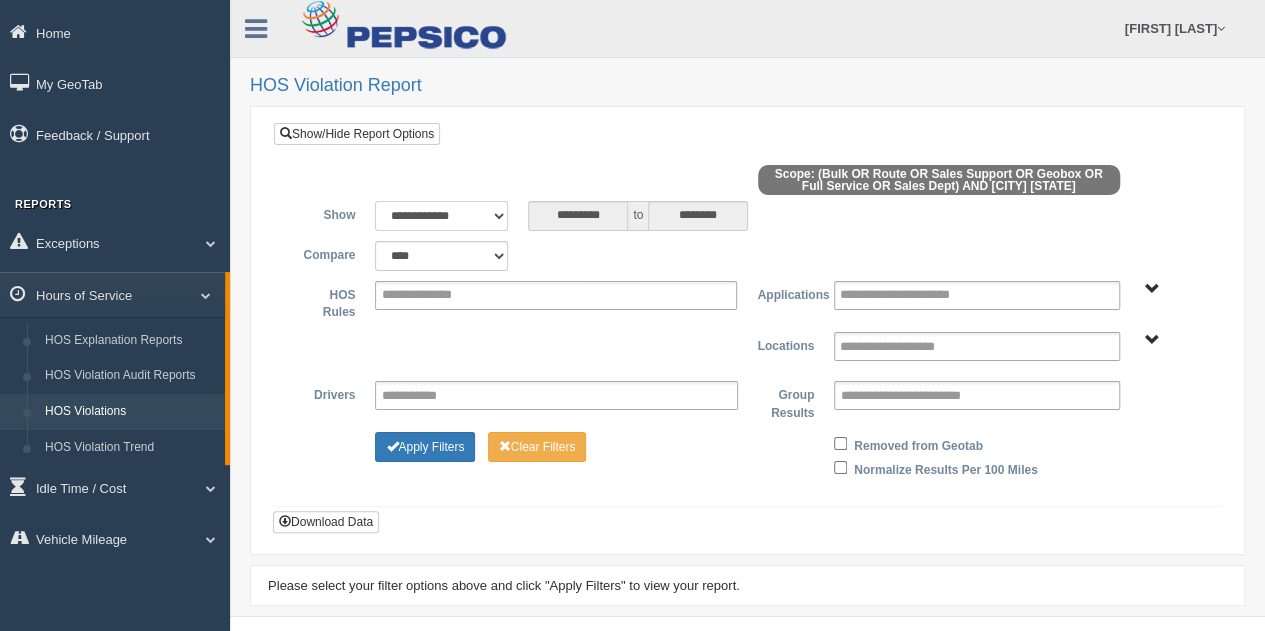 click on "**********" at bounding box center [441, 216] 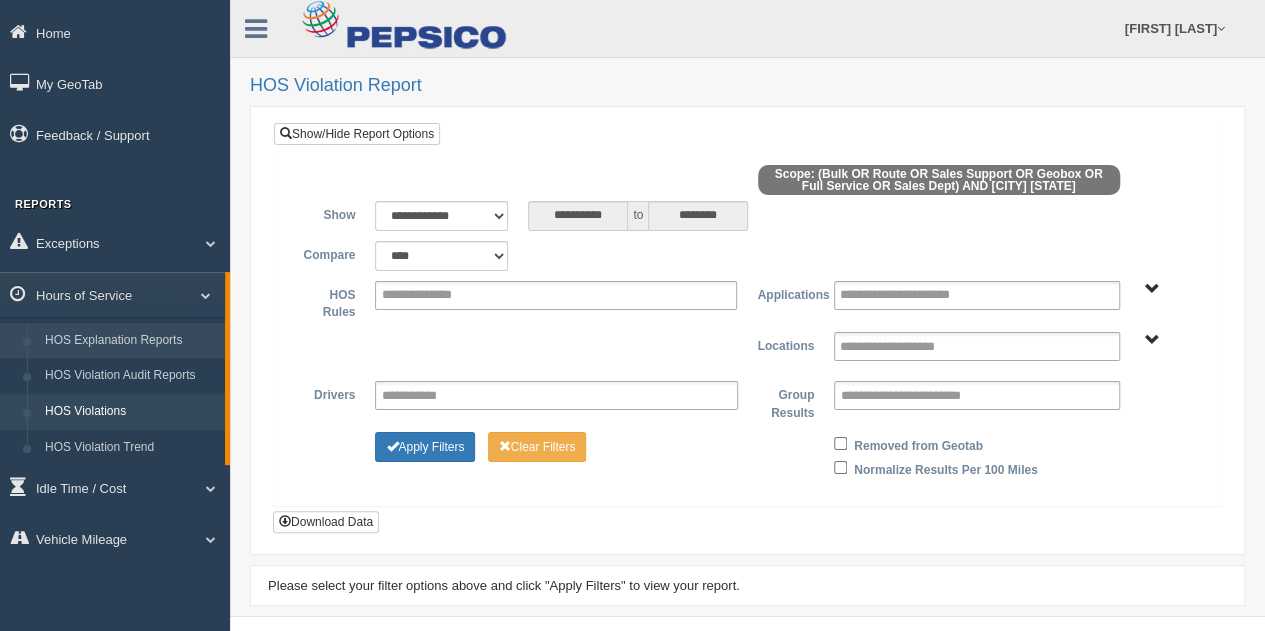 click on "HOS Explanation Reports" at bounding box center [130, 341] 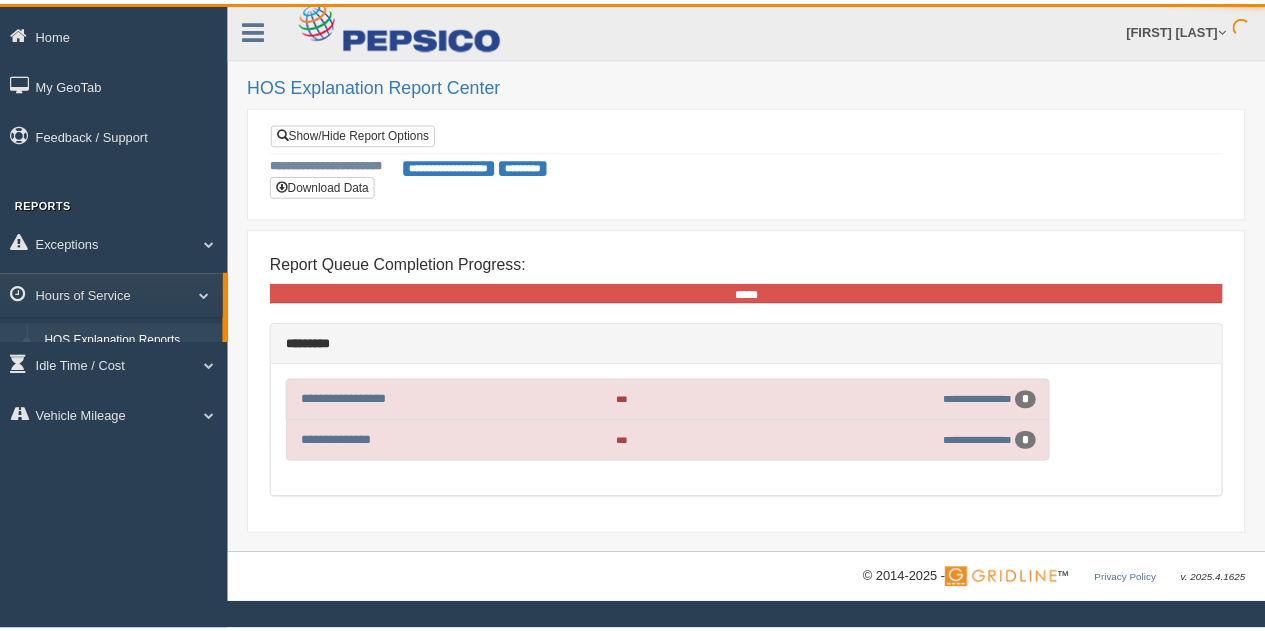 scroll, scrollTop: 0, scrollLeft: 0, axis: both 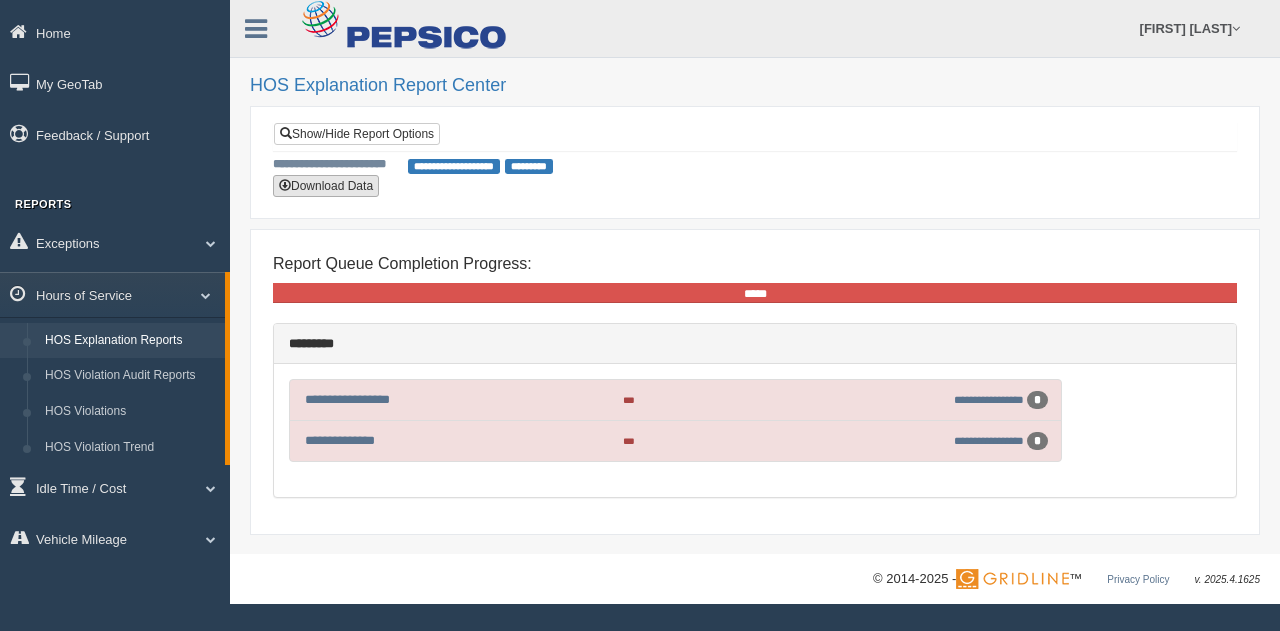 click on "Download Data" at bounding box center [326, 186] 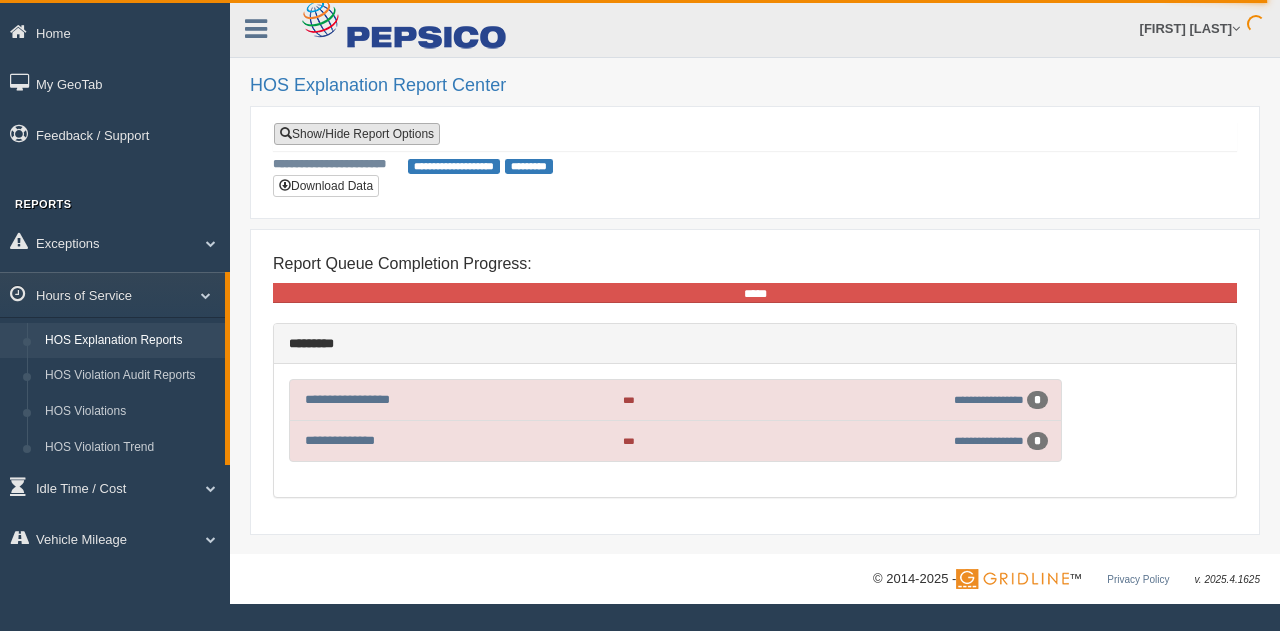 click on "Show/Hide Report Options" at bounding box center [357, 134] 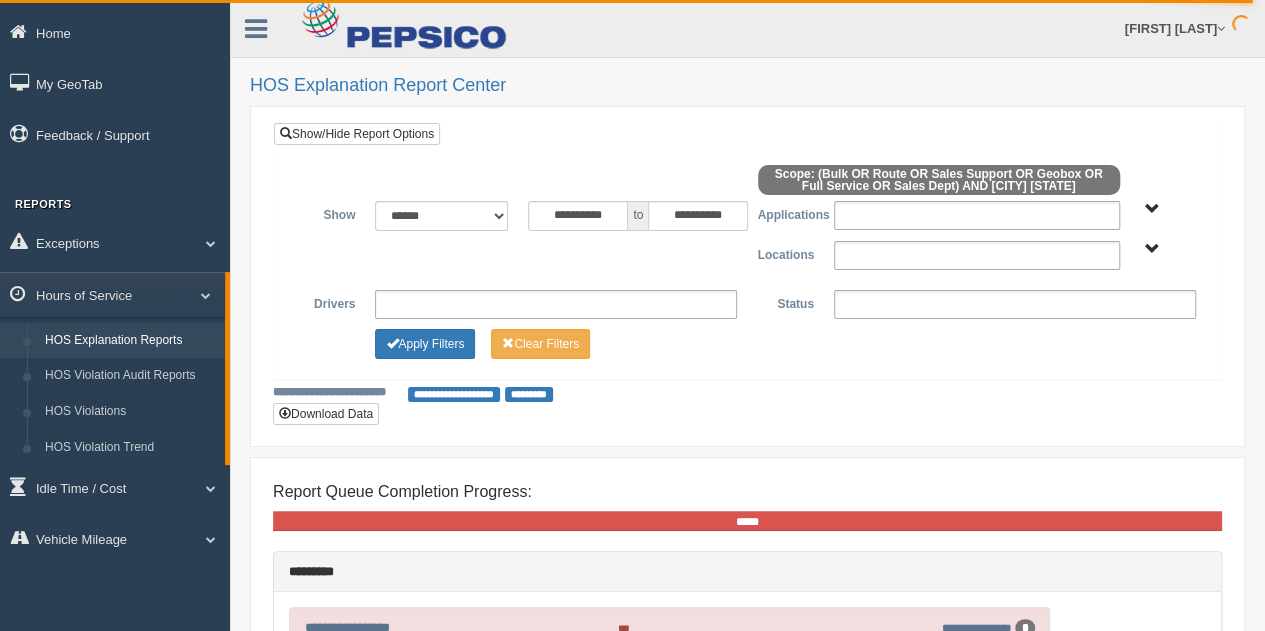 click on "to" at bounding box center (638, 216) 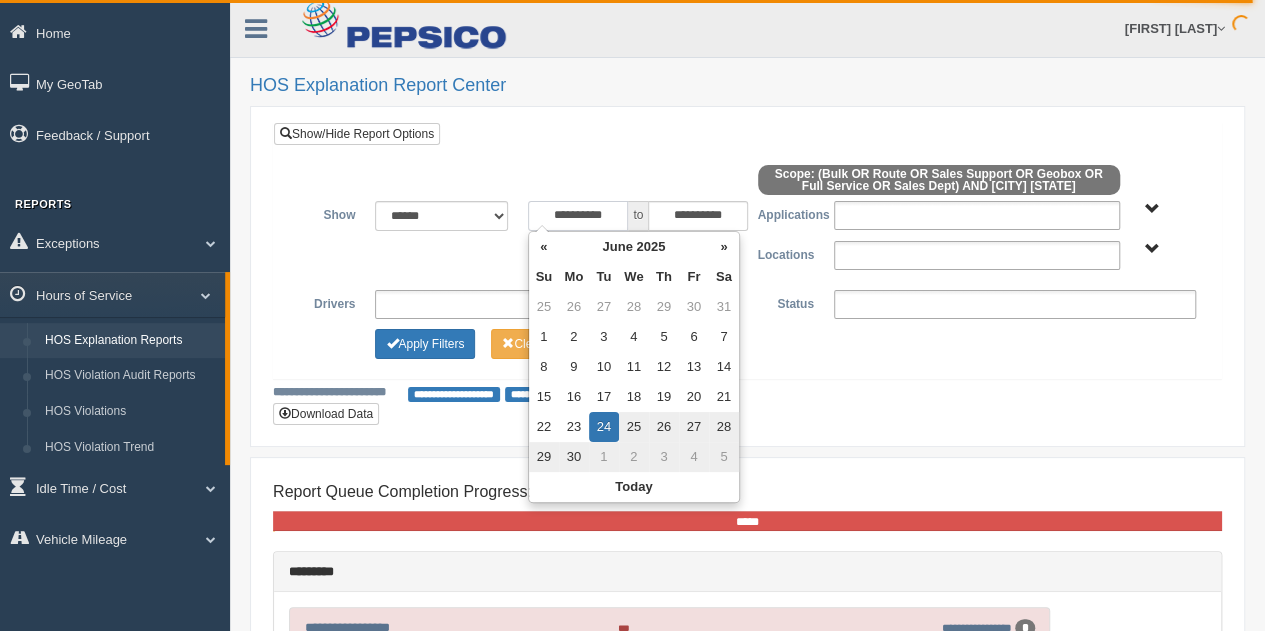 click on "**********" at bounding box center (578, 216) 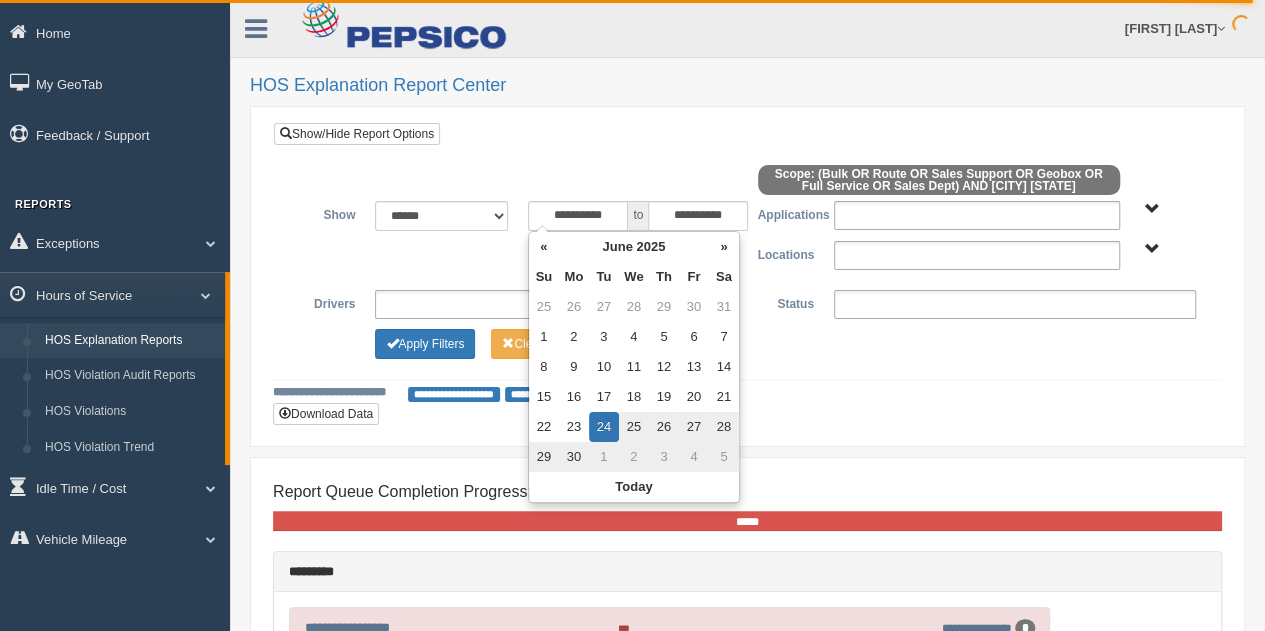 click on "**********" at bounding box center (747, 264) 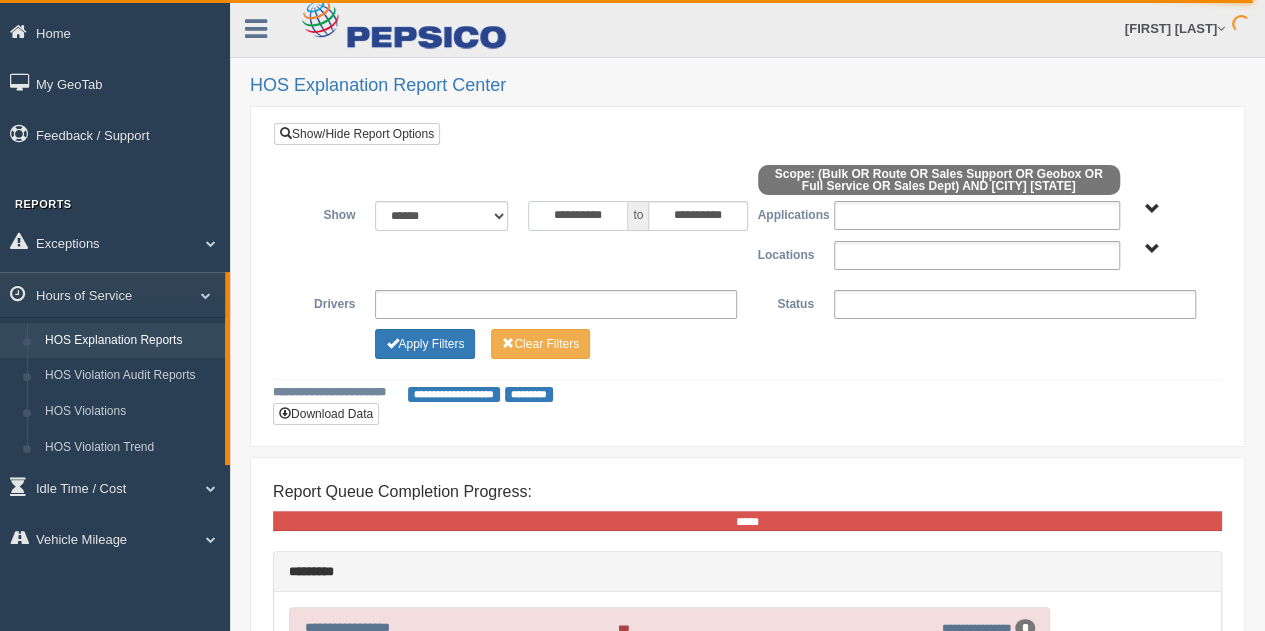 click on "**********" at bounding box center [578, 216] 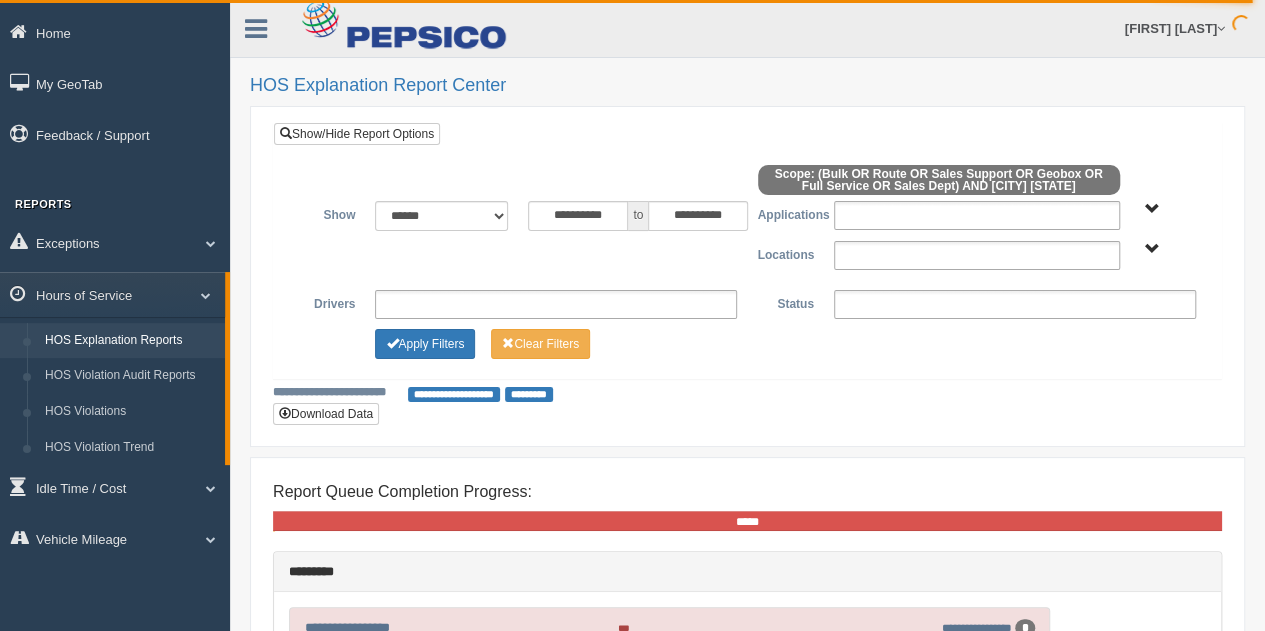 click at bounding box center [747, 183] 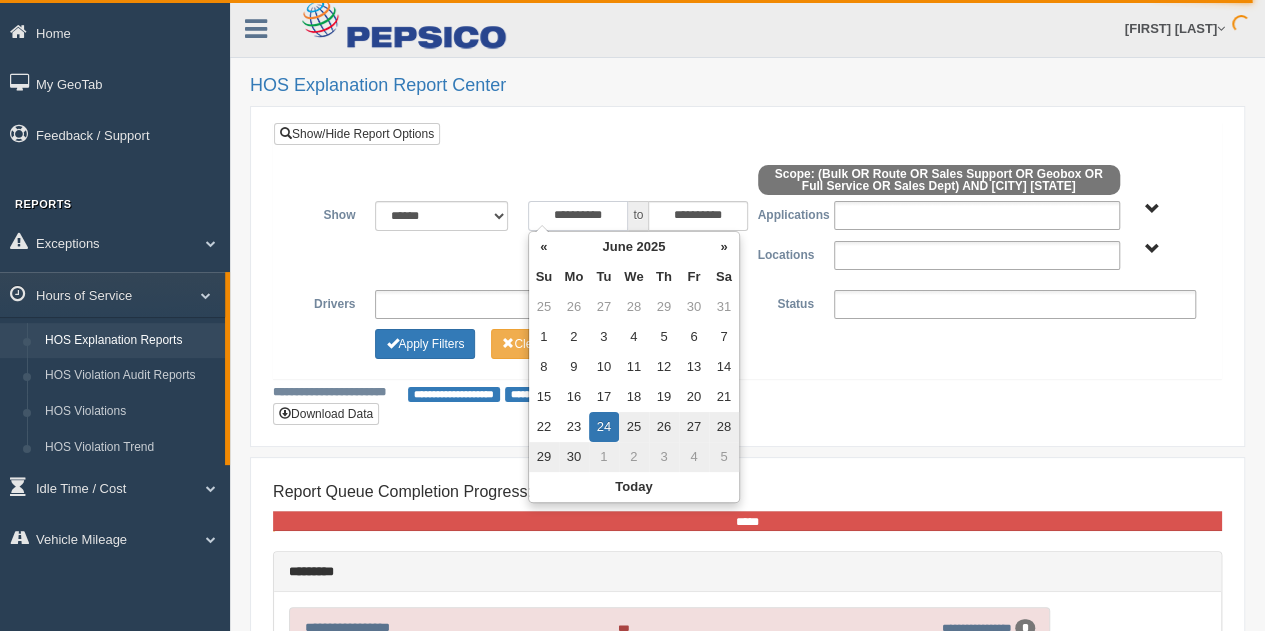 click on "**********" at bounding box center [578, 216] 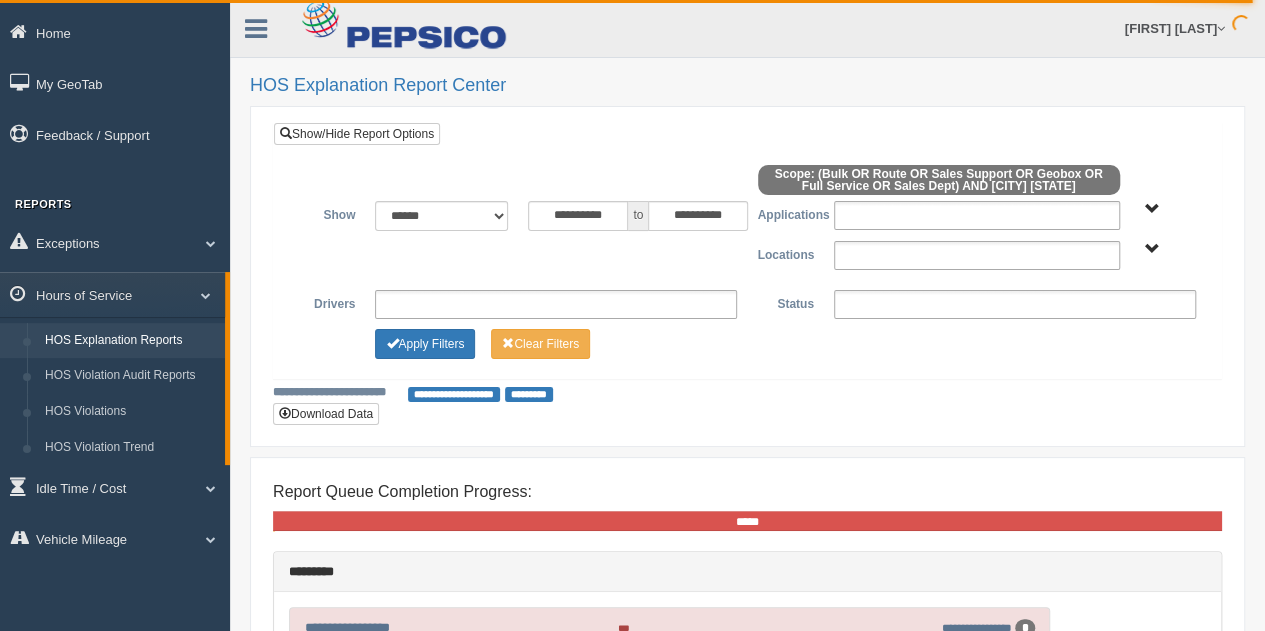click at bounding box center [747, 183] 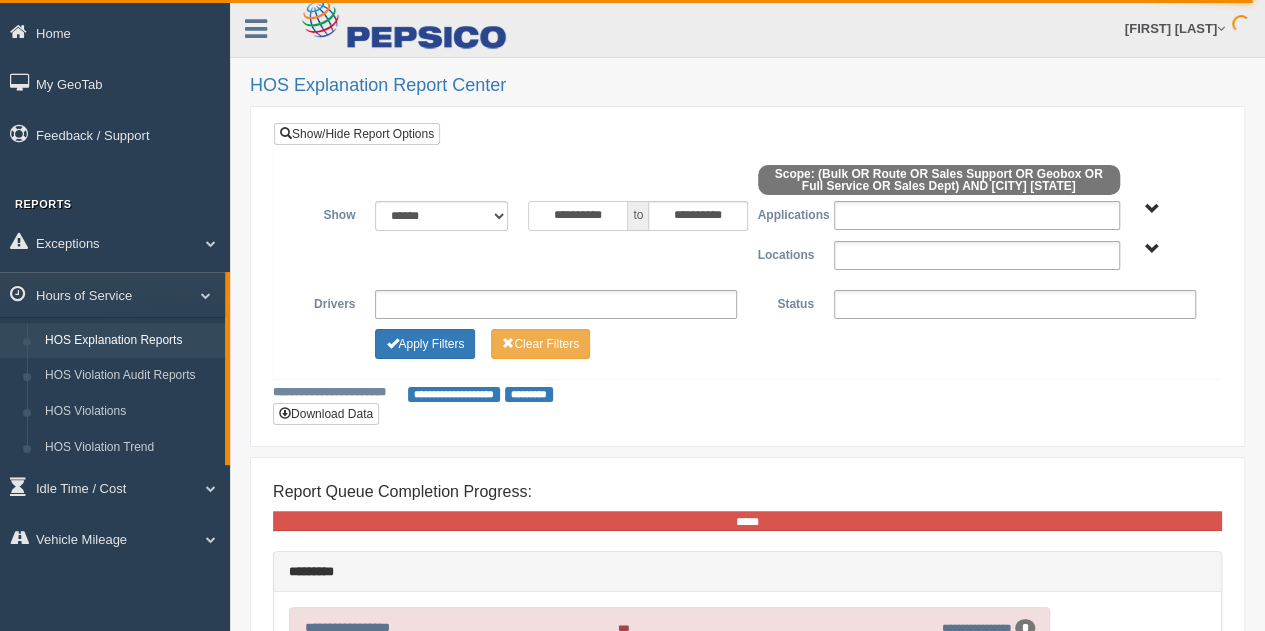 click on "**********" at bounding box center (578, 216) 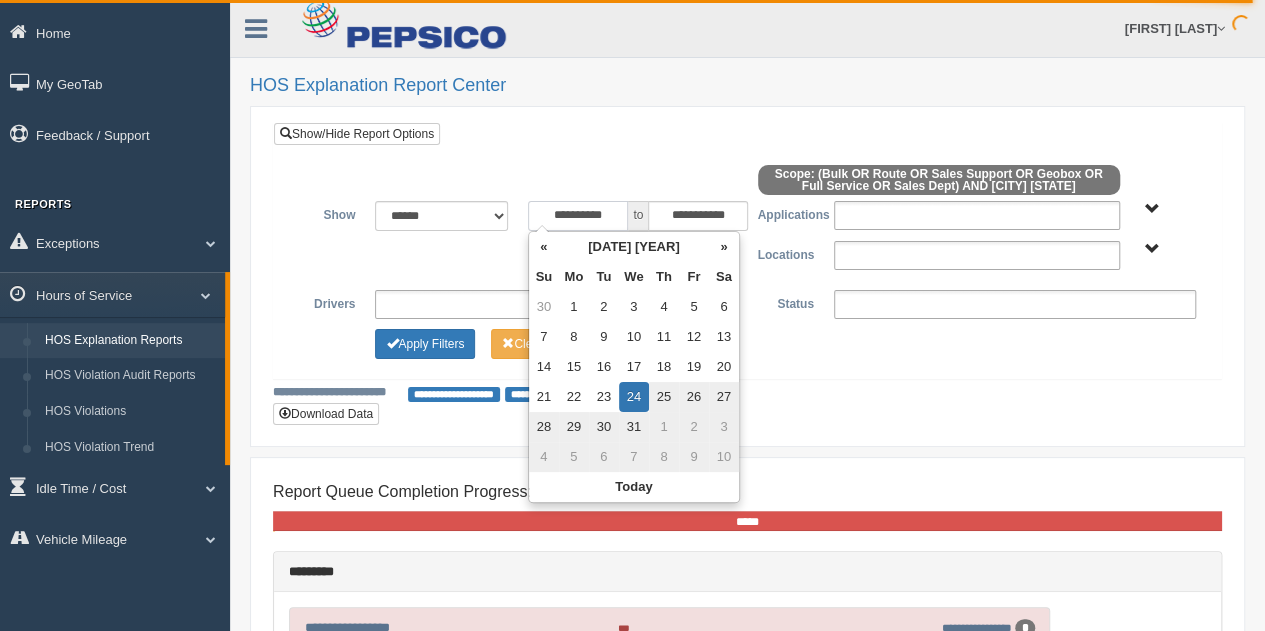 click on "**********" at bounding box center (578, 216) 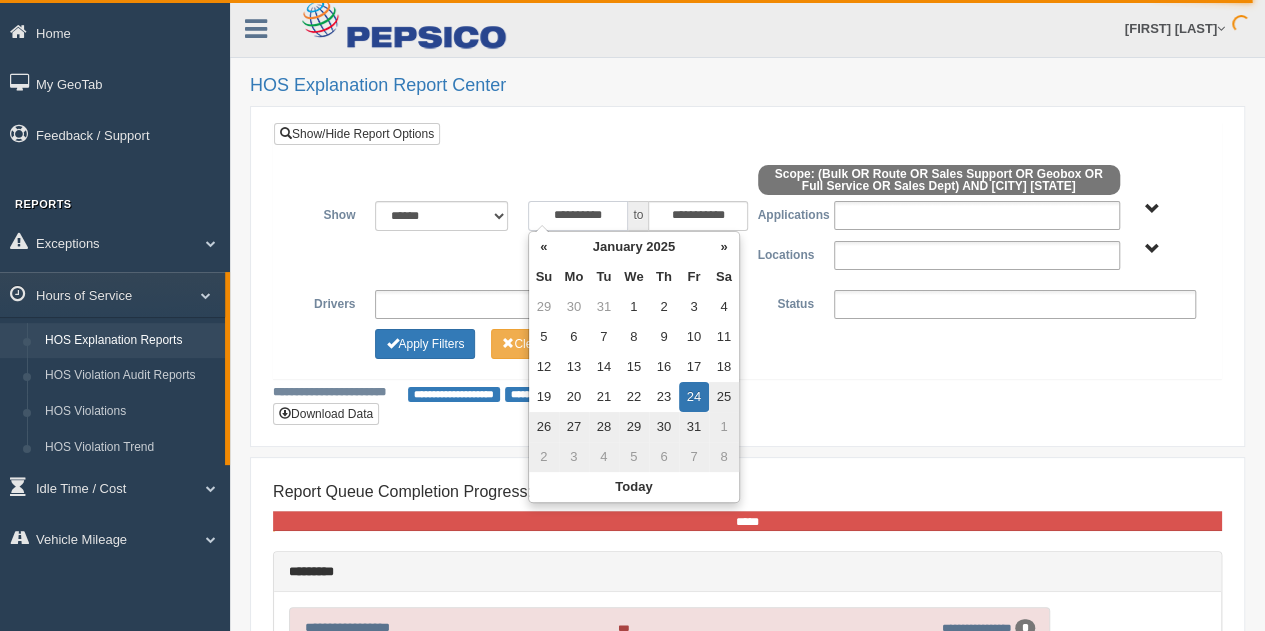 click on "**********" at bounding box center (578, 216) 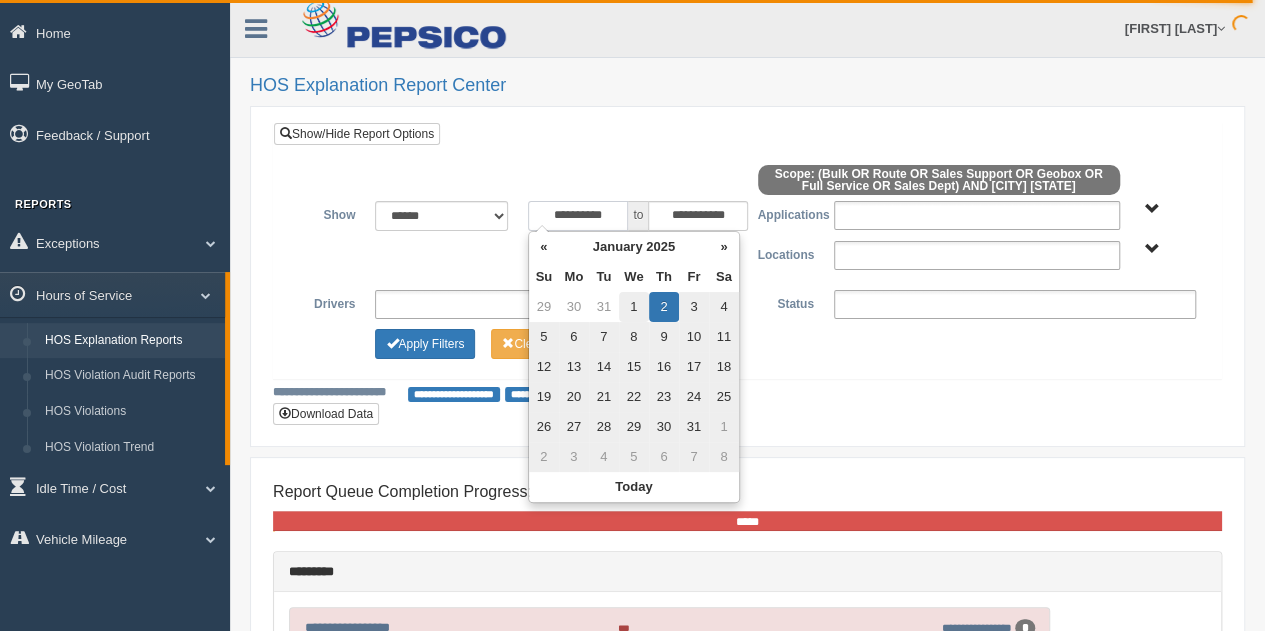 type on "**********" 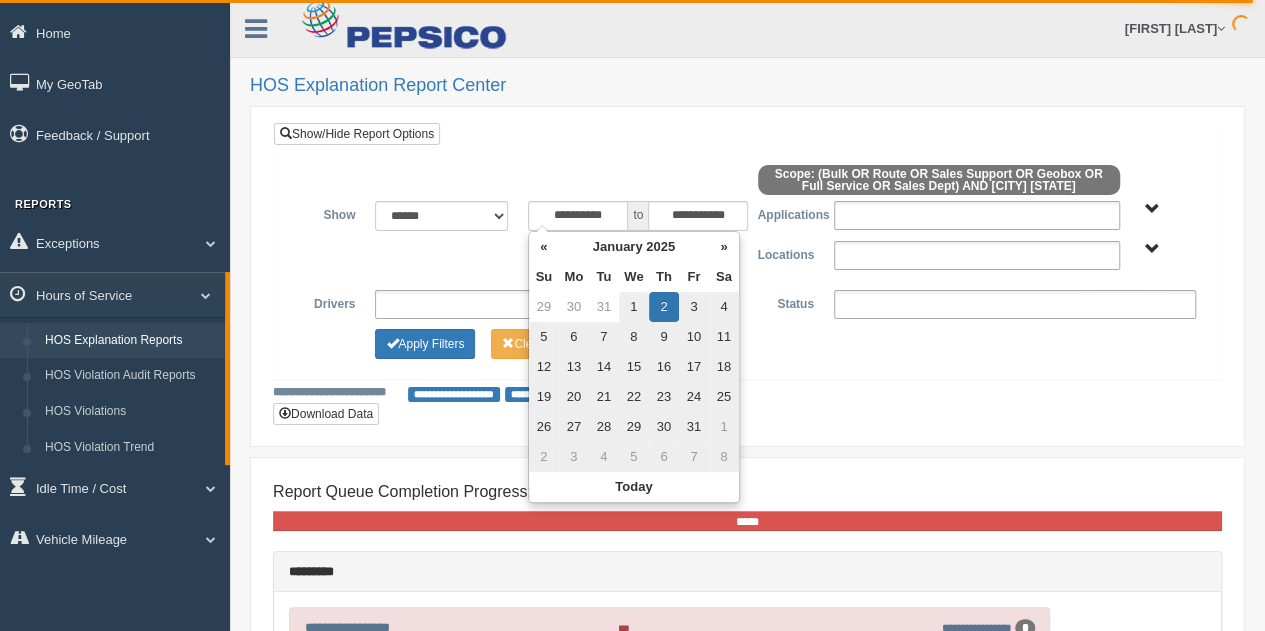 click on "1" at bounding box center [634, 307] 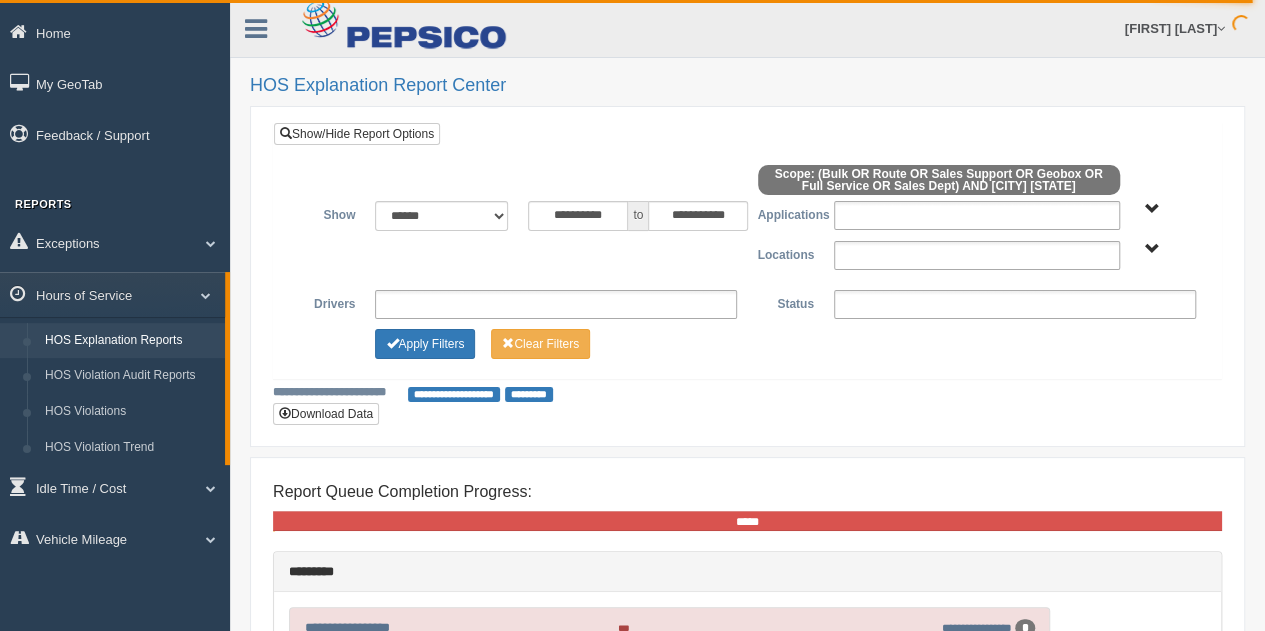 click on "**********" at bounding box center (747, 264) 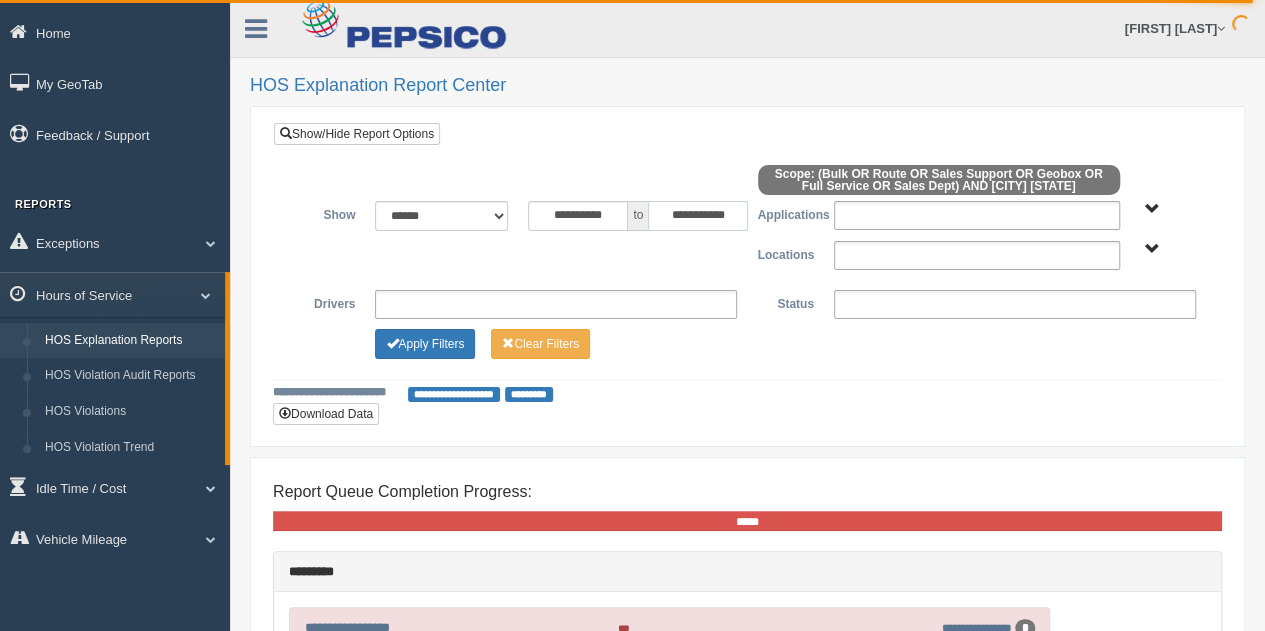 click on "**********" at bounding box center (698, 216) 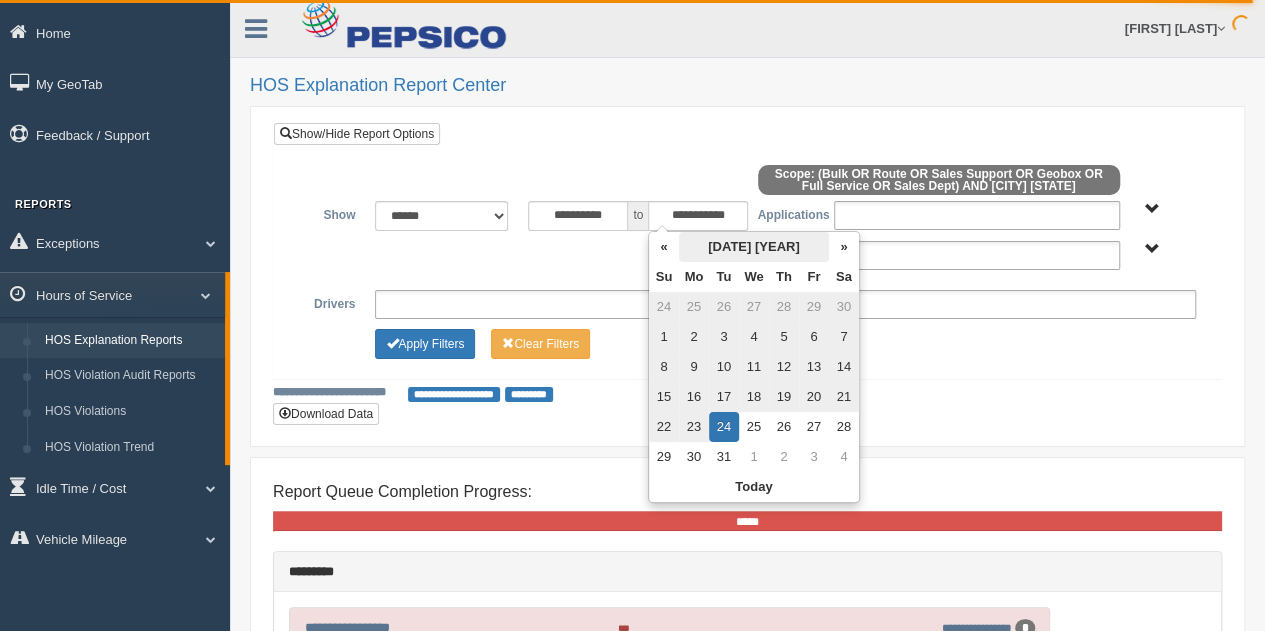 click on "December 20250" at bounding box center (754, 247) 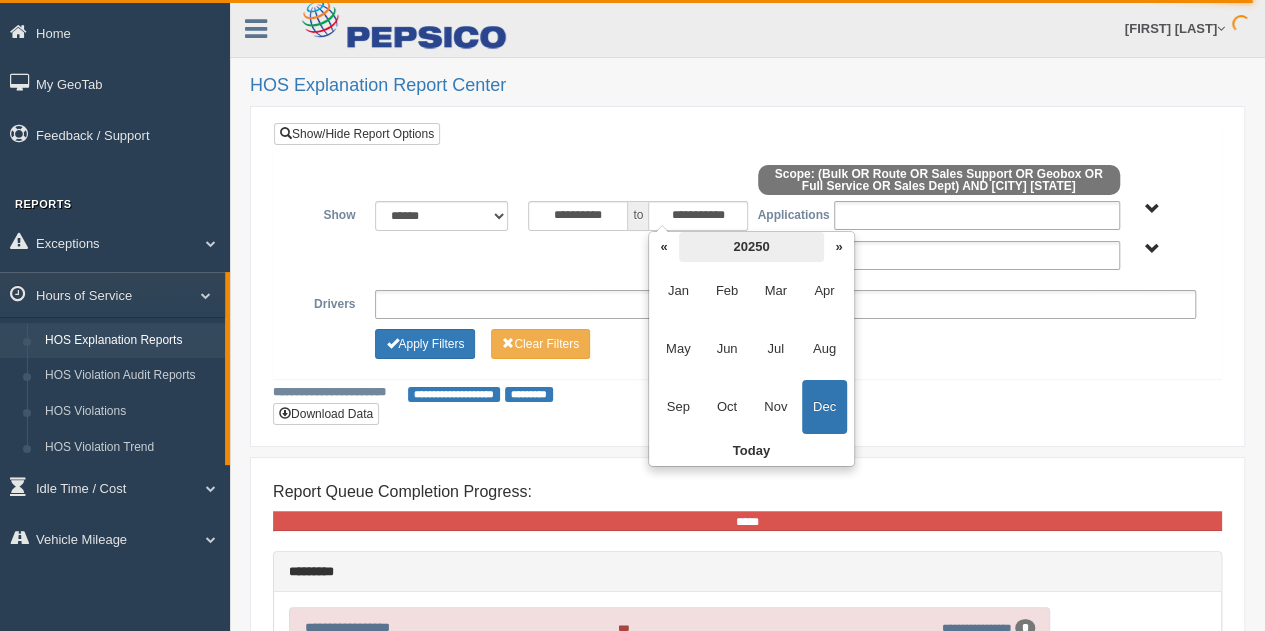 click on "20250" at bounding box center (751, 247) 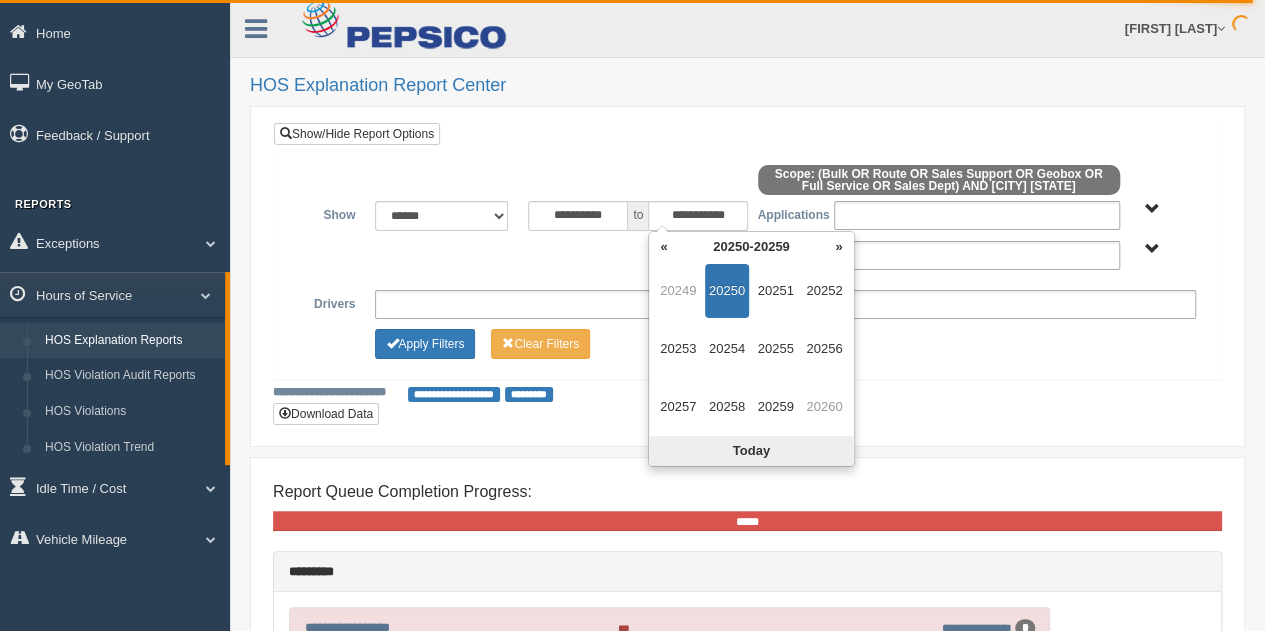 click on "Today" at bounding box center [751, 451] 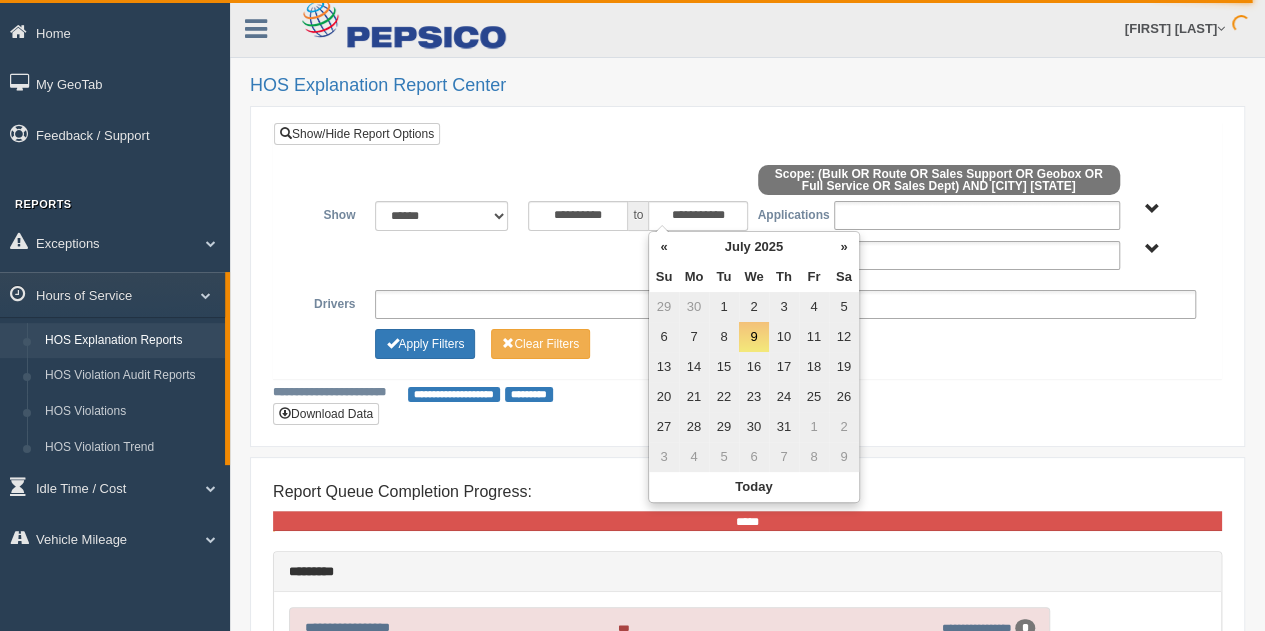 click on "9" at bounding box center [754, 337] 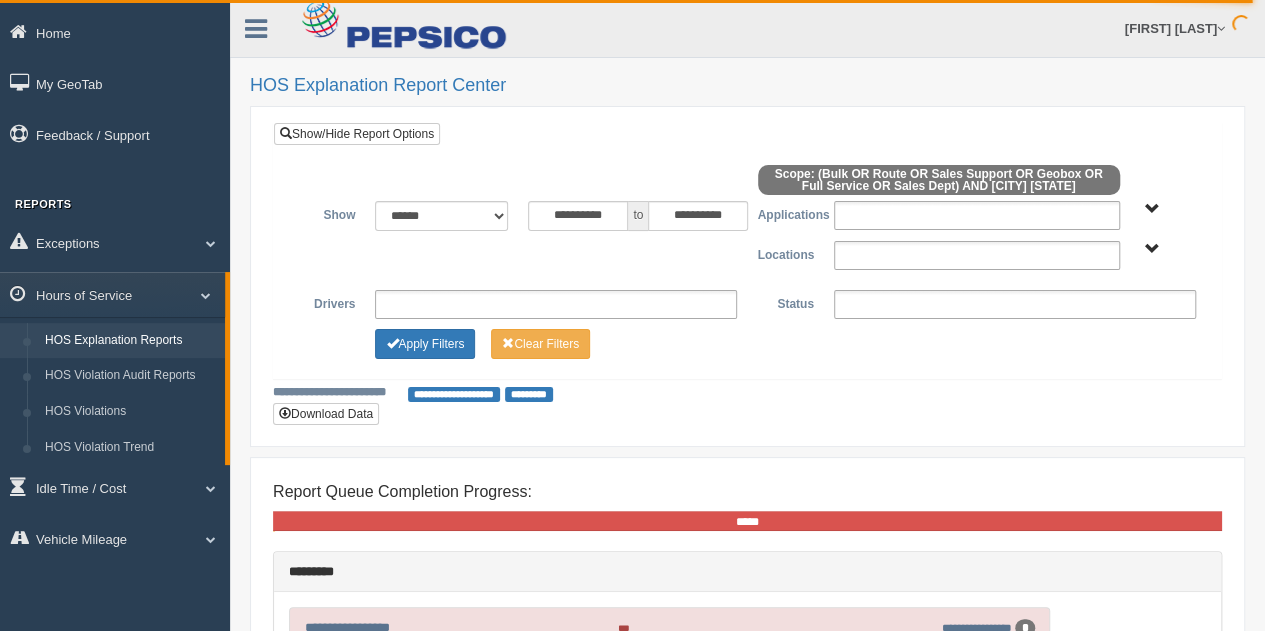 click at bounding box center [747, 183] 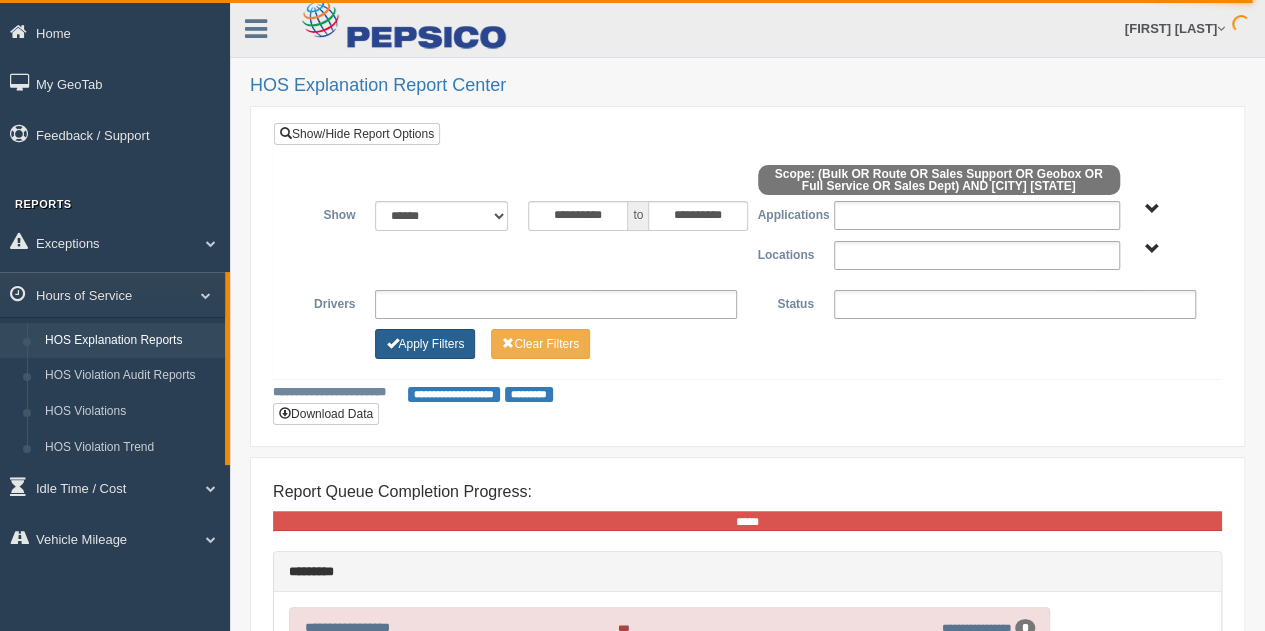 click on "Apply Filters" at bounding box center (425, 344) 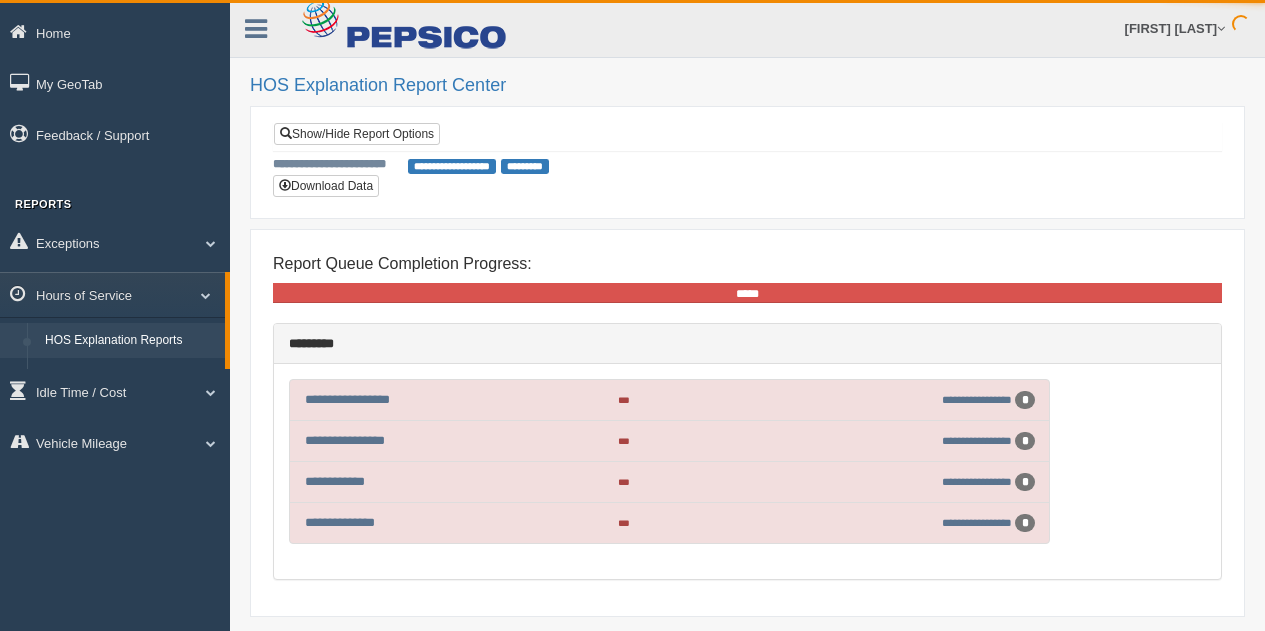 scroll, scrollTop: 0, scrollLeft: 0, axis: both 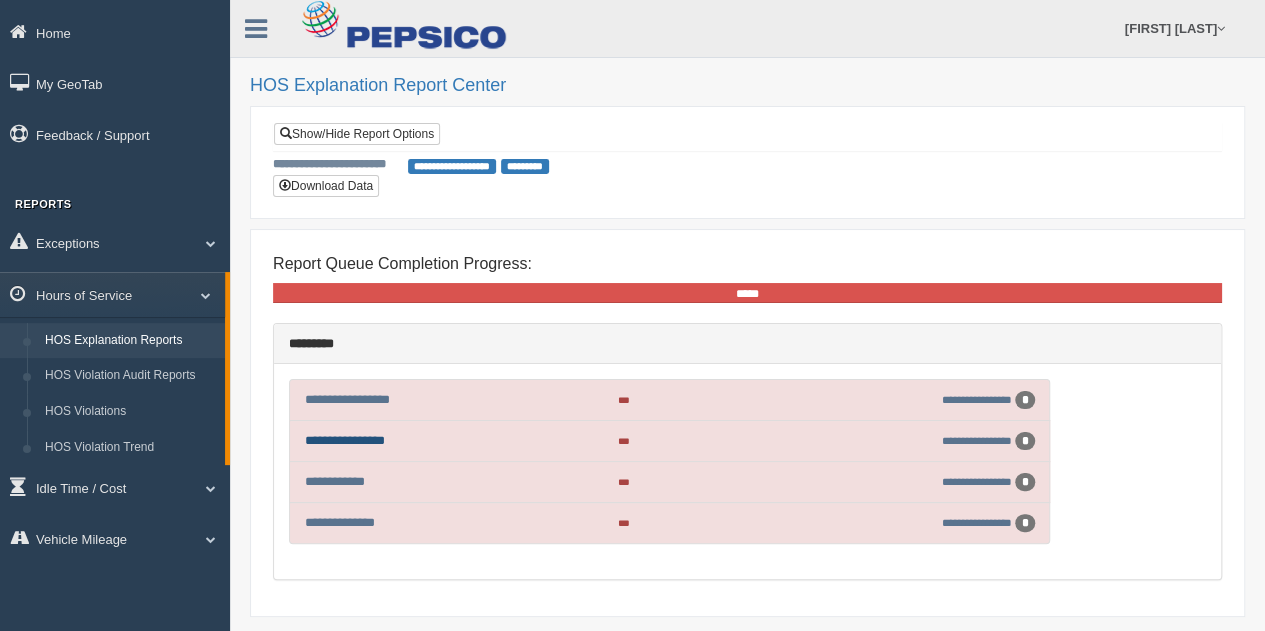 click on "**********" at bounding box center (345, 440) 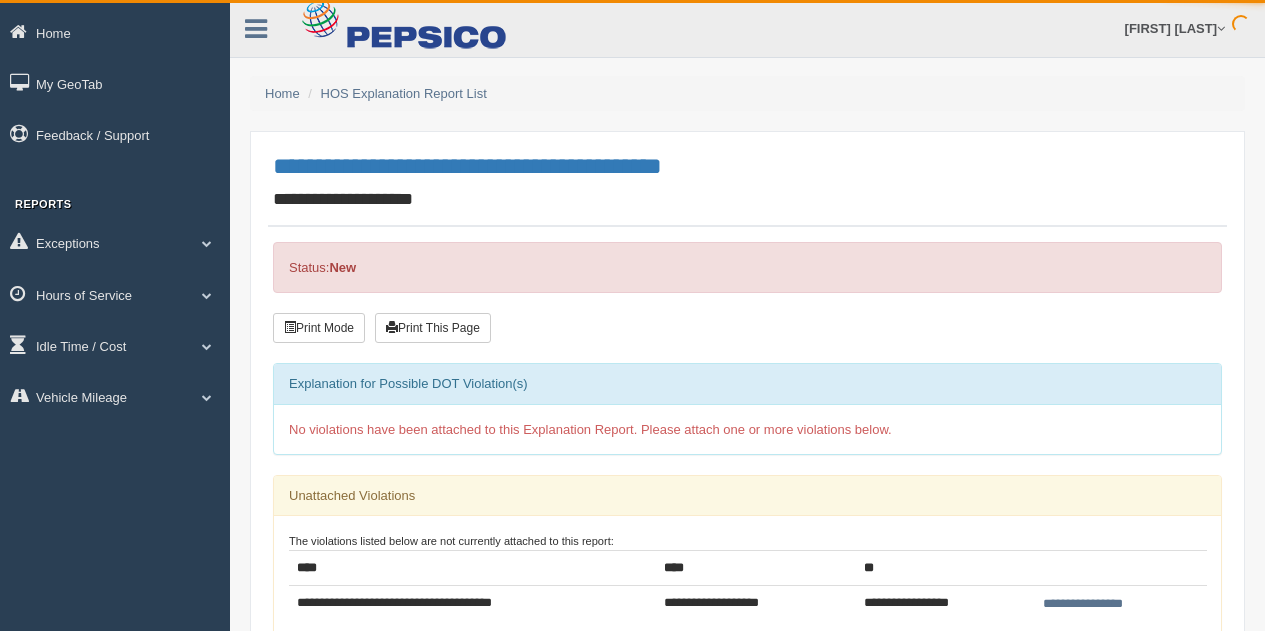 scroll, scrollTop: 0, scrollLeft: 0, axis: both 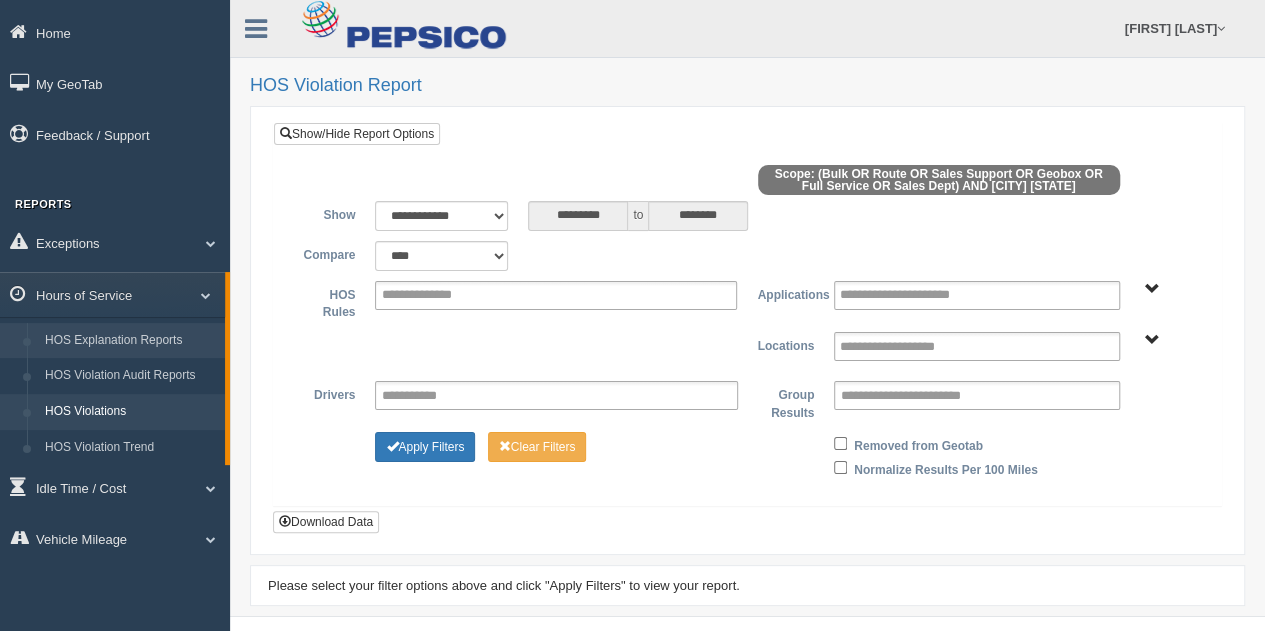 click on "HOS Explanation Reports" at bounding box center [130, 341] 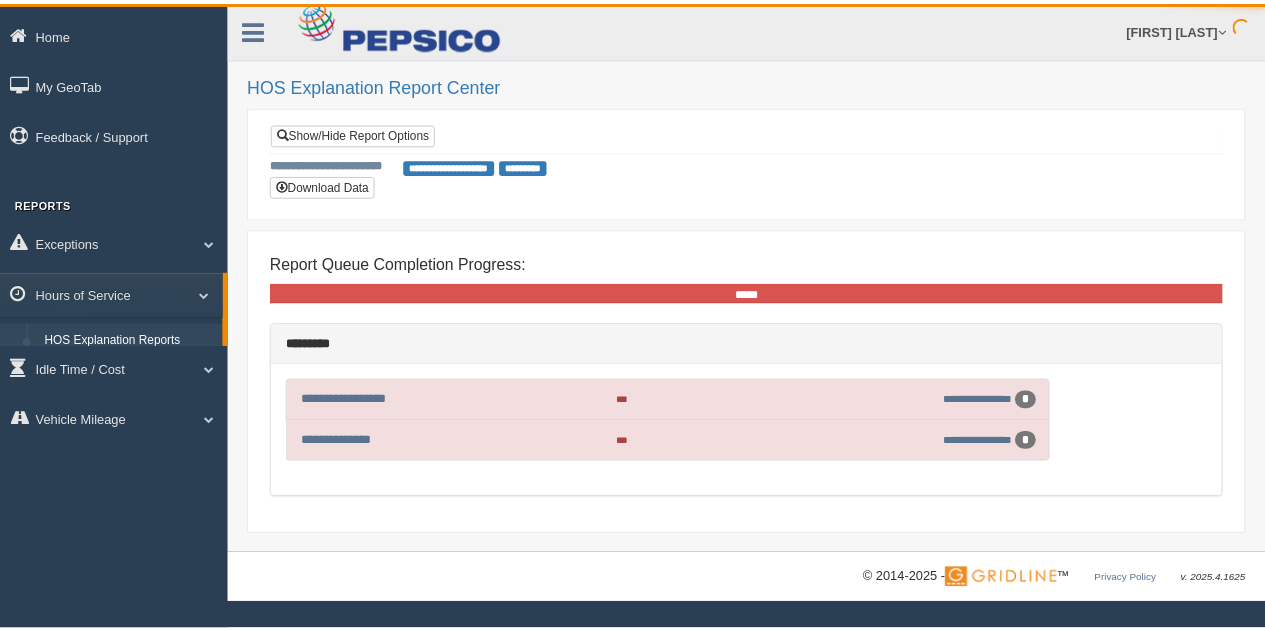 scroll, scrollTop: 0, scrollLeft: 0, axis: both 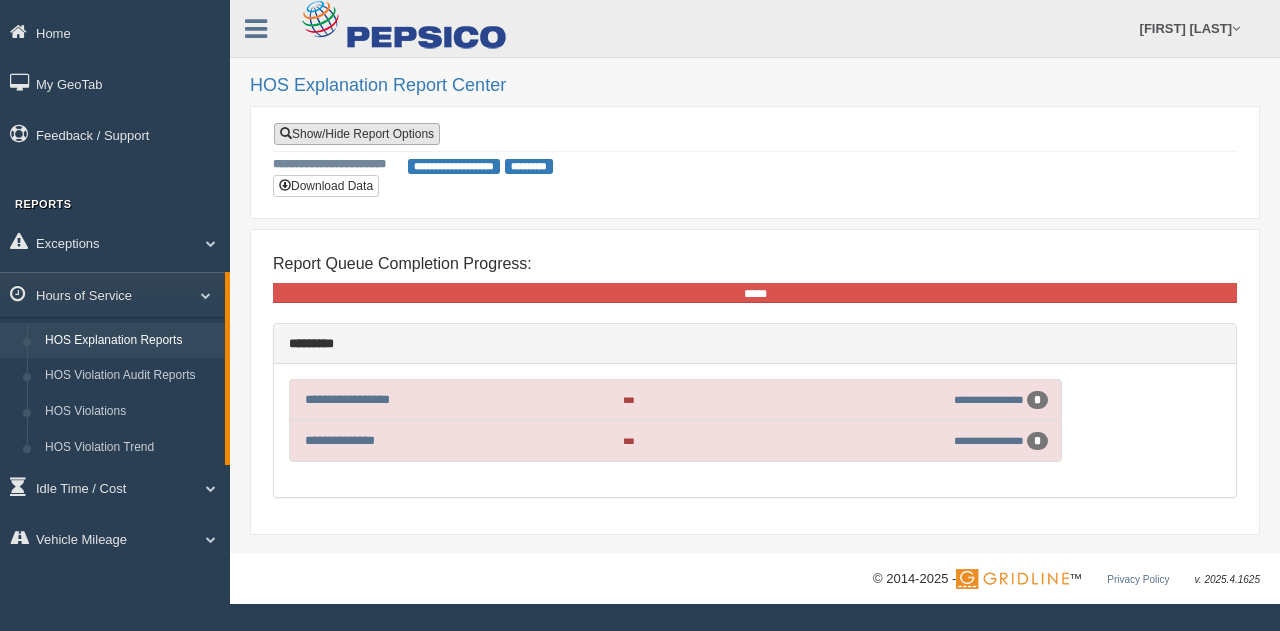click on "Show/Hide Report Options" at bounding box center [357, 134] 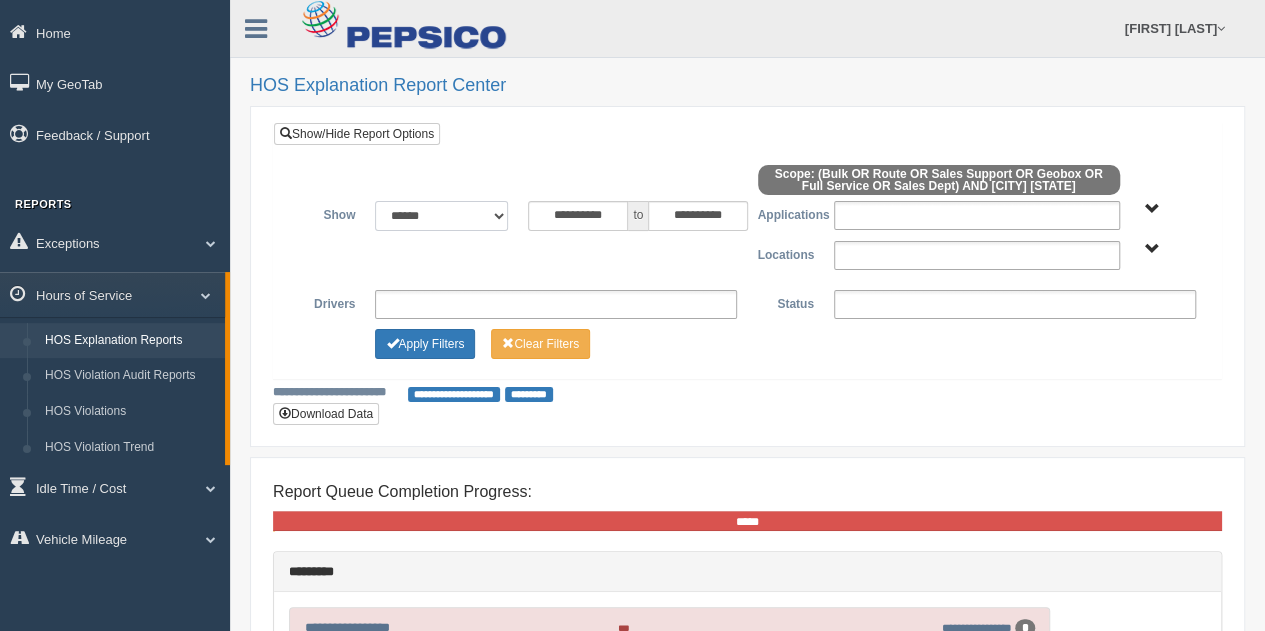 click on "**********" at bounding box center [441, 216] 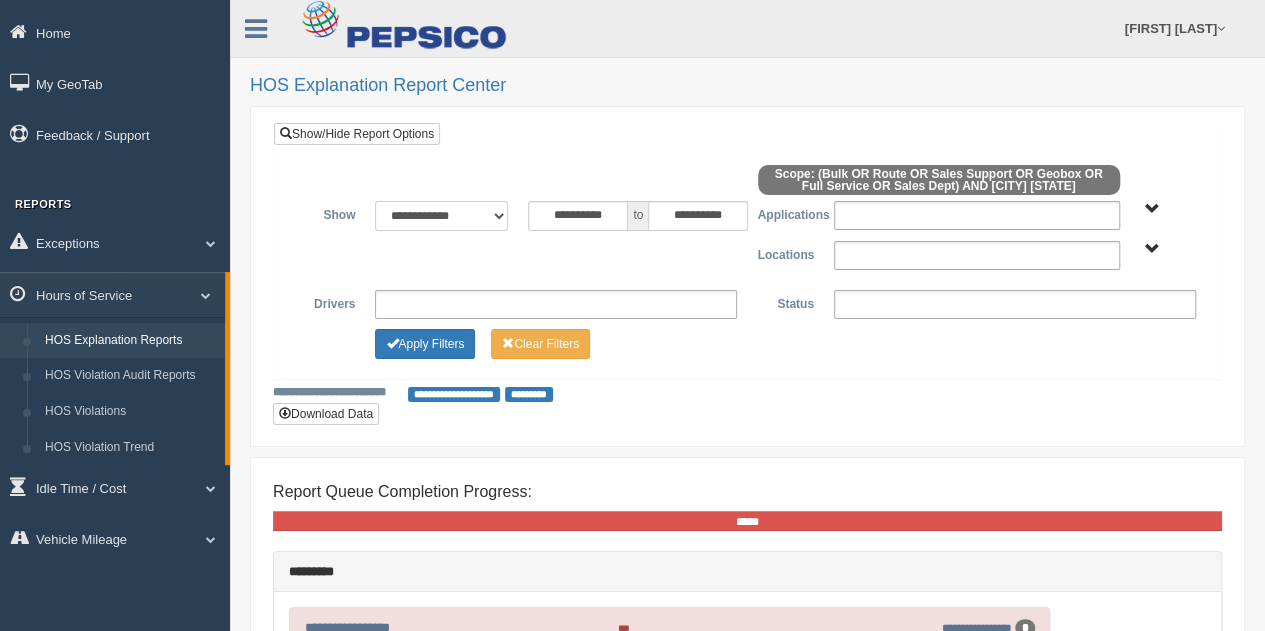 click on "**********" at bounding box center [441, 216] 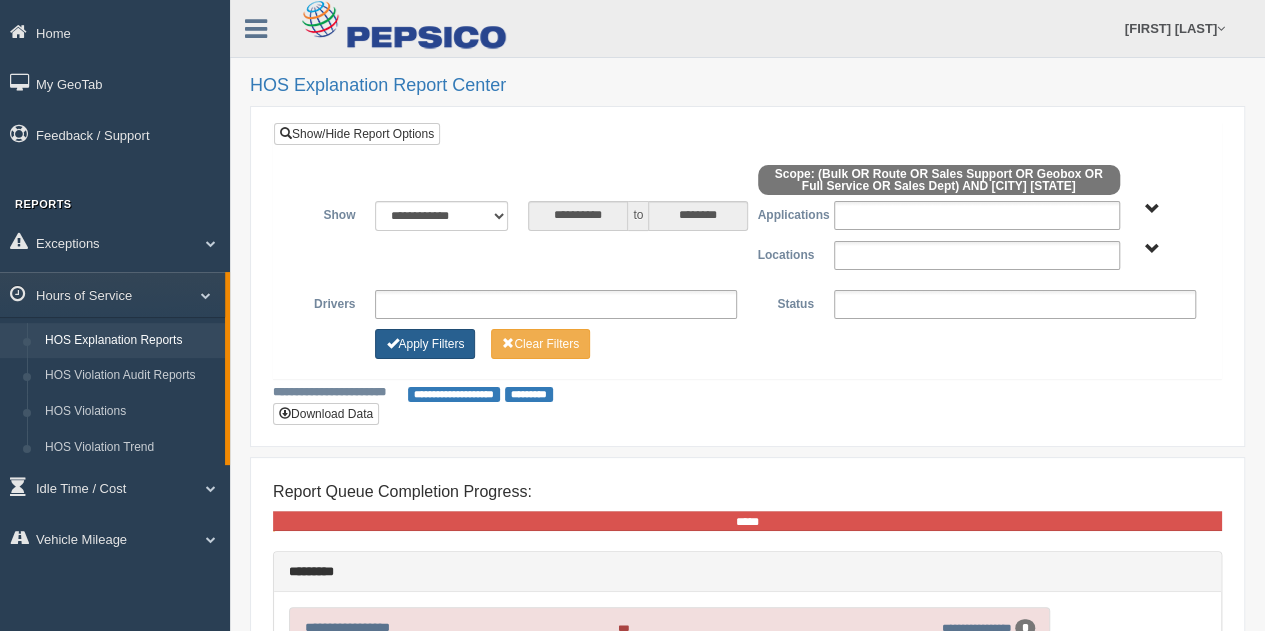 click on "Apply Filters" at bounding box center (425, 344) 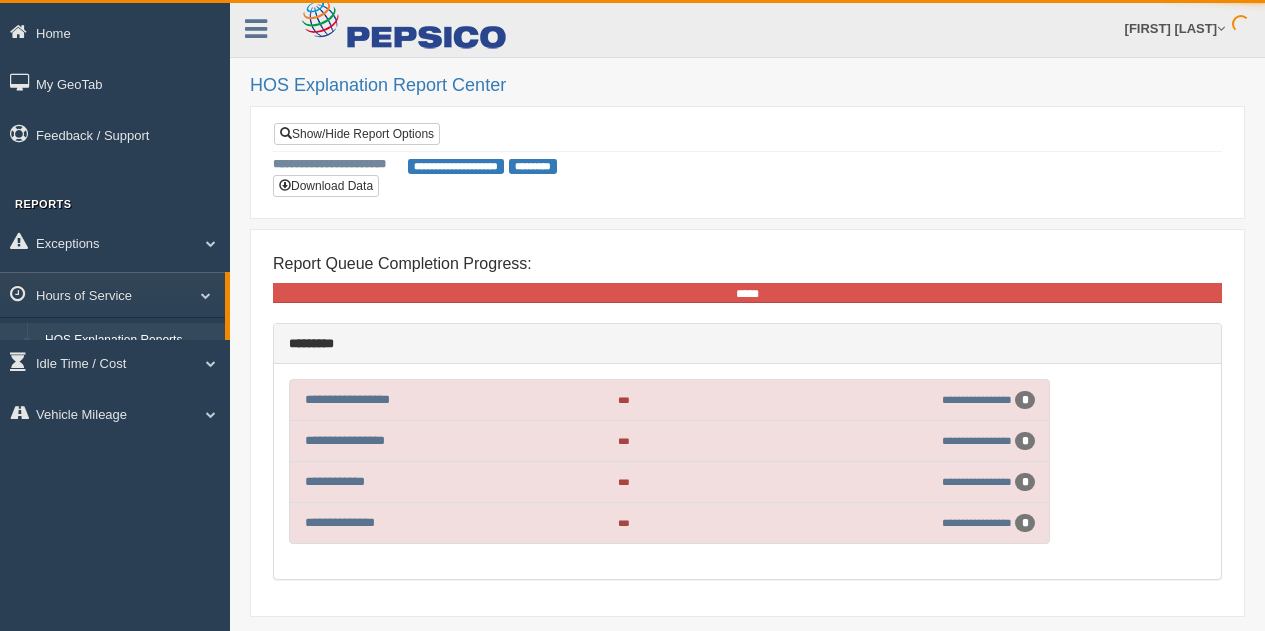 scroll, scrollTop: 0, scrollLeft: 0, axis: both 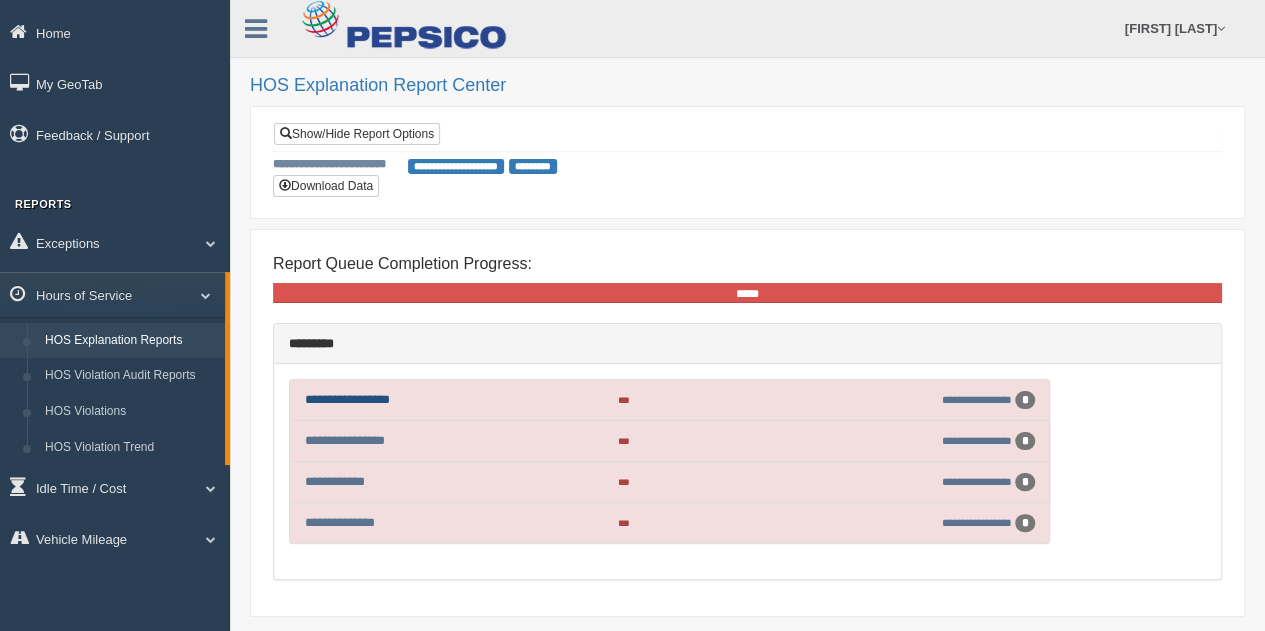 click on "**********" at bounding box center (347, 399) 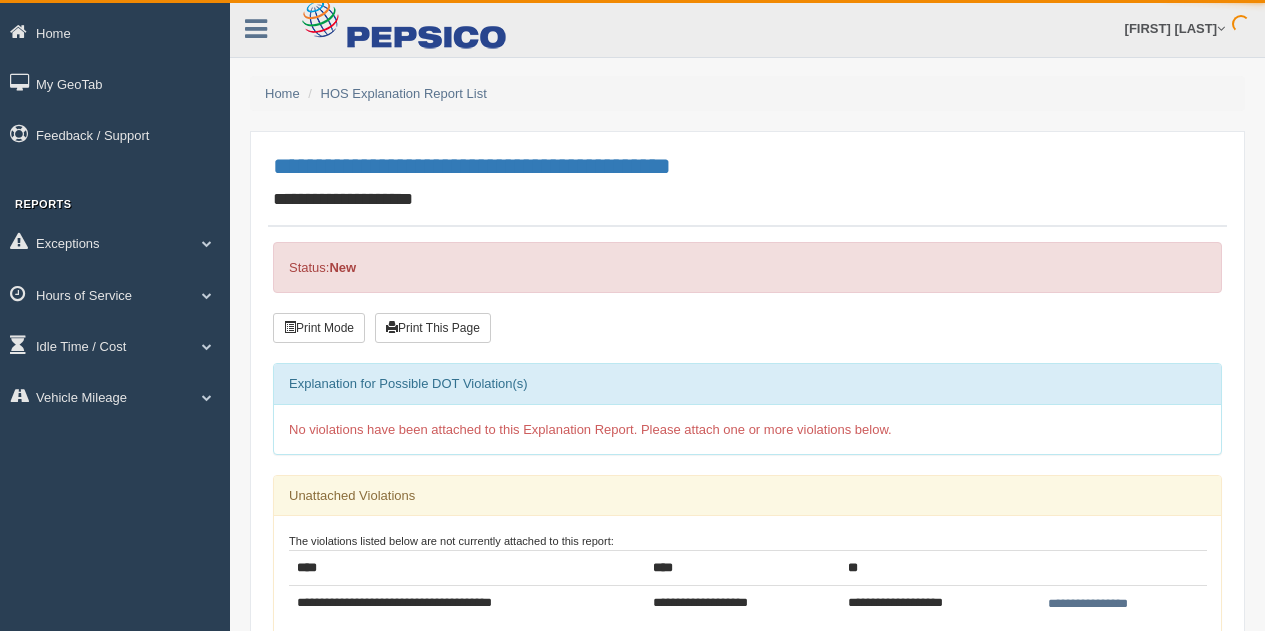 scroll, scrollTop: 0, scrollLeft: 0, axis: both 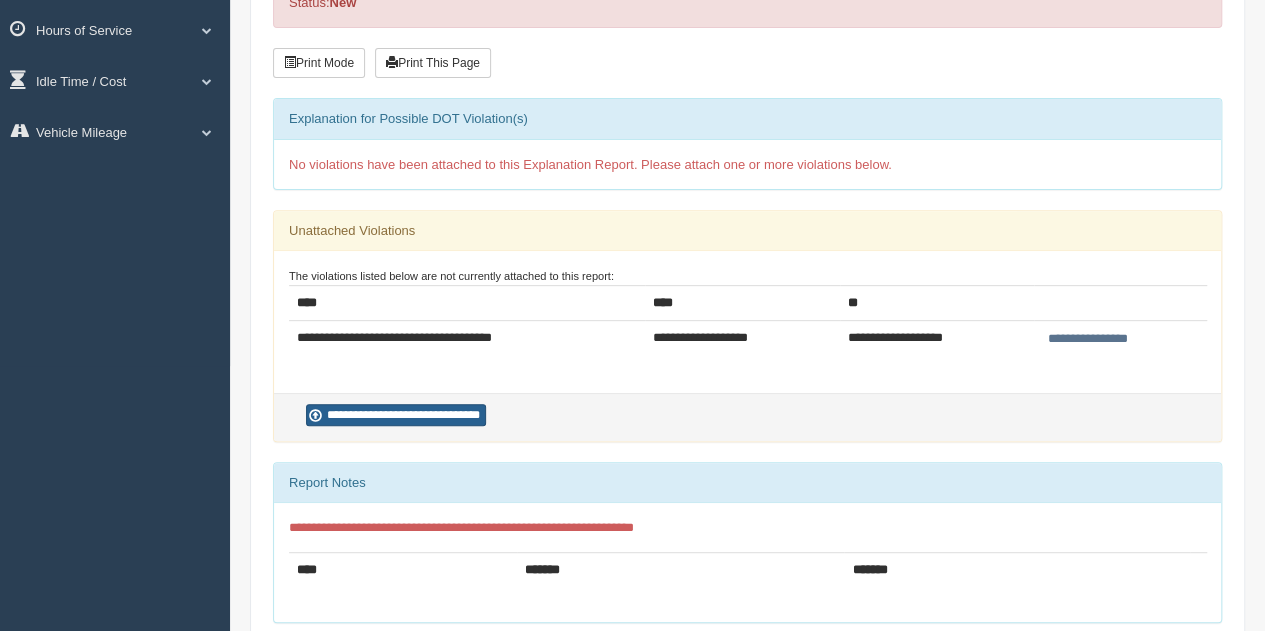 click on "**********" at bounding box center (396, 415) 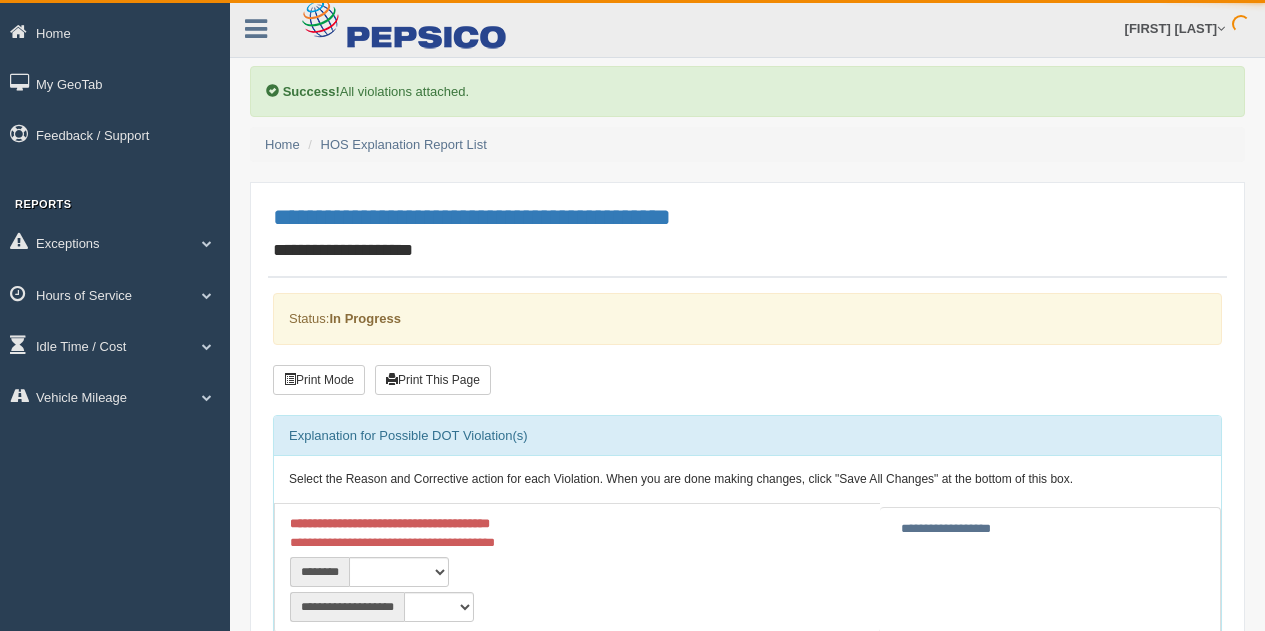 scroll, scrollTop: 0, scrollLeft: 0, axis: both 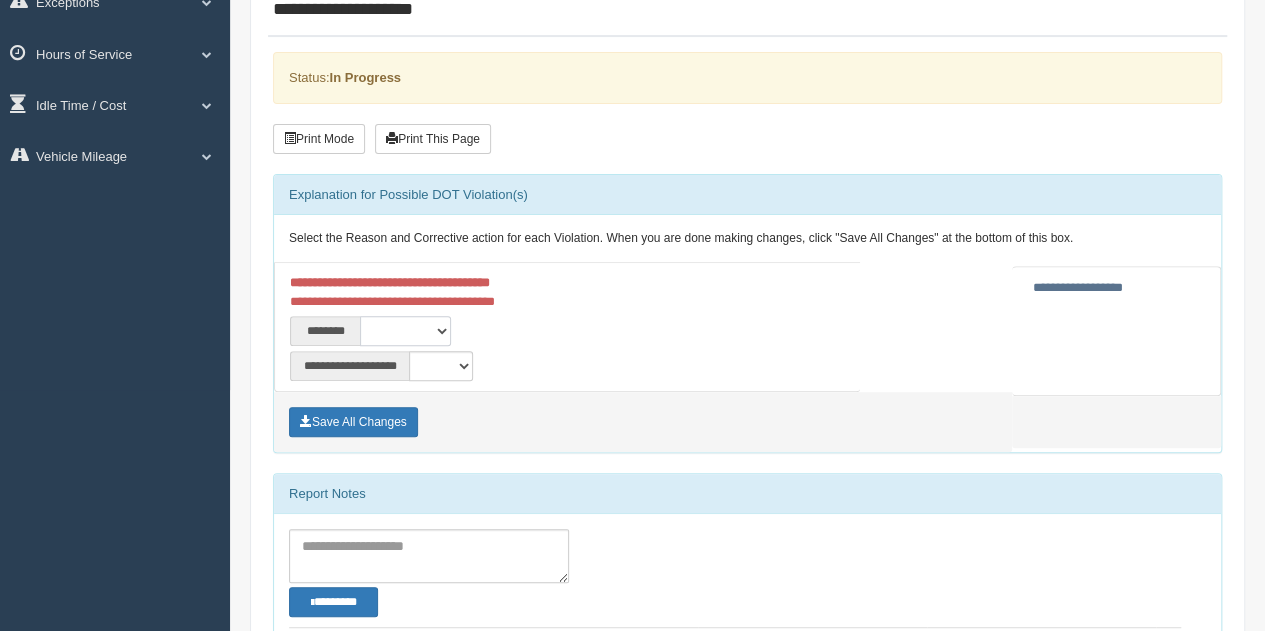 click on "**********" at bounding box center (405, 331) 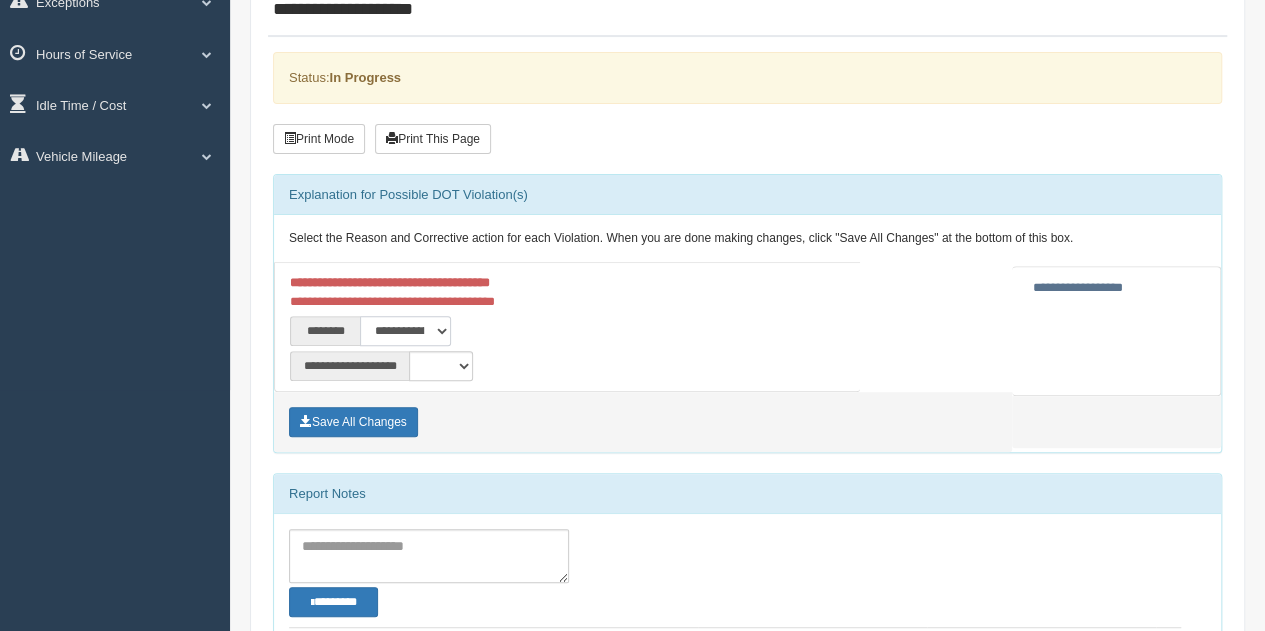click on "**********" at bounding box center (405, 331) 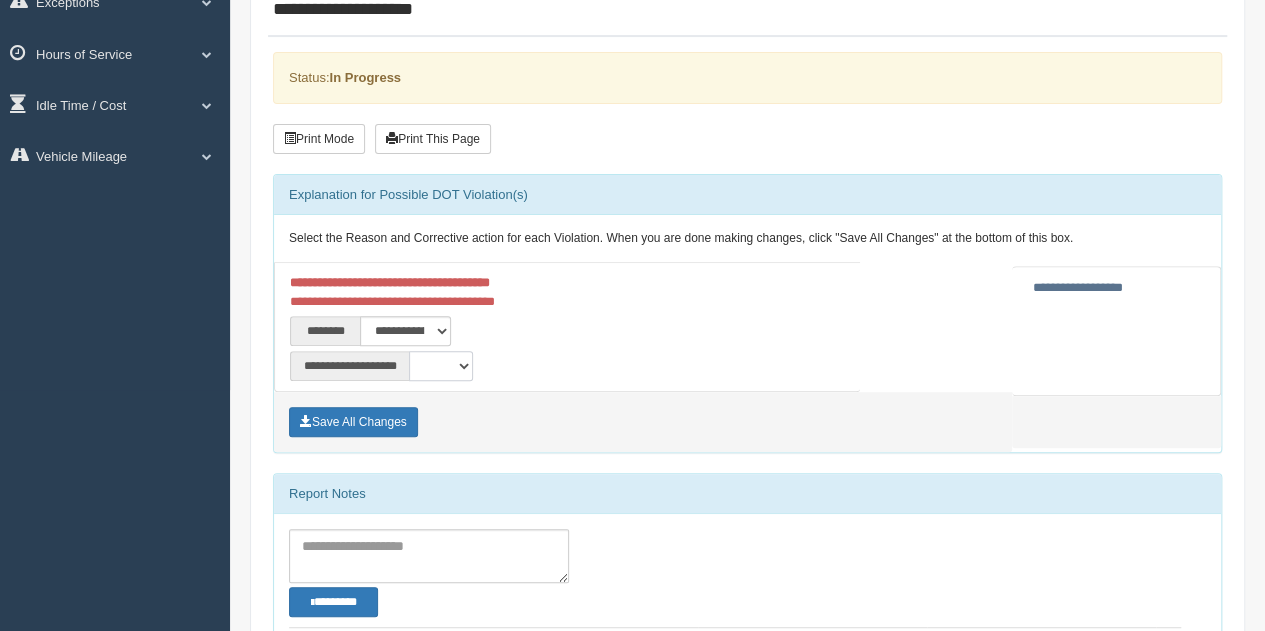 click on "**********" at bounding box center [441, 366] 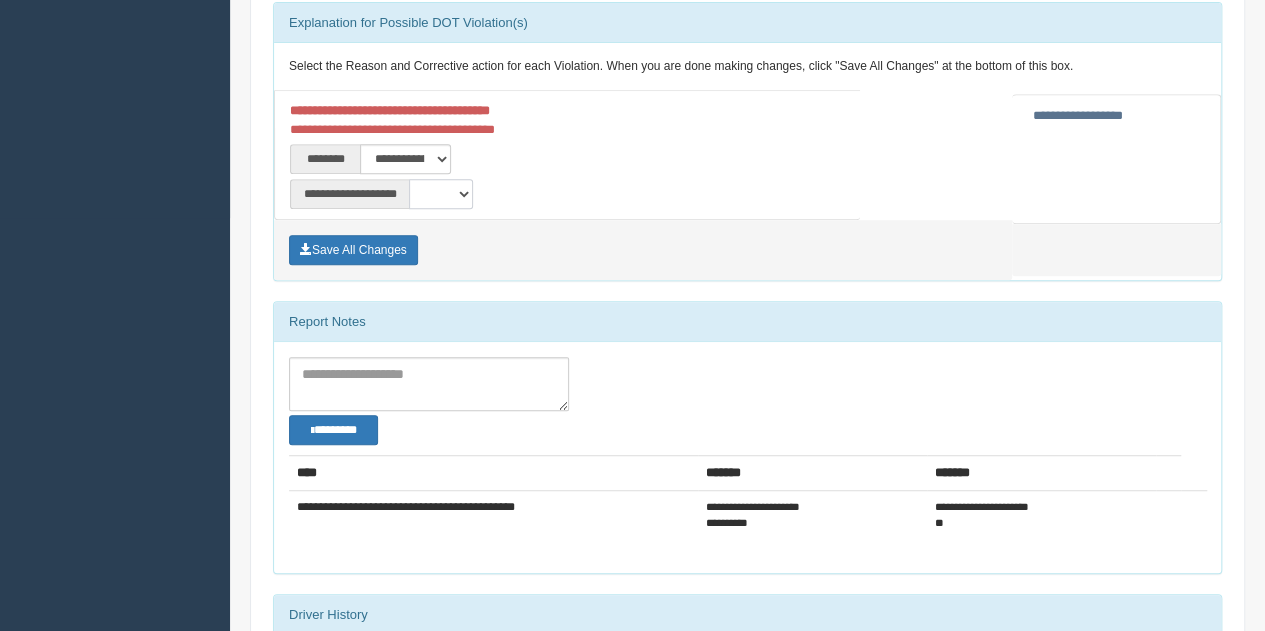 scroll, scrollTop: 402, scrollLeft: 0, axis: vertical 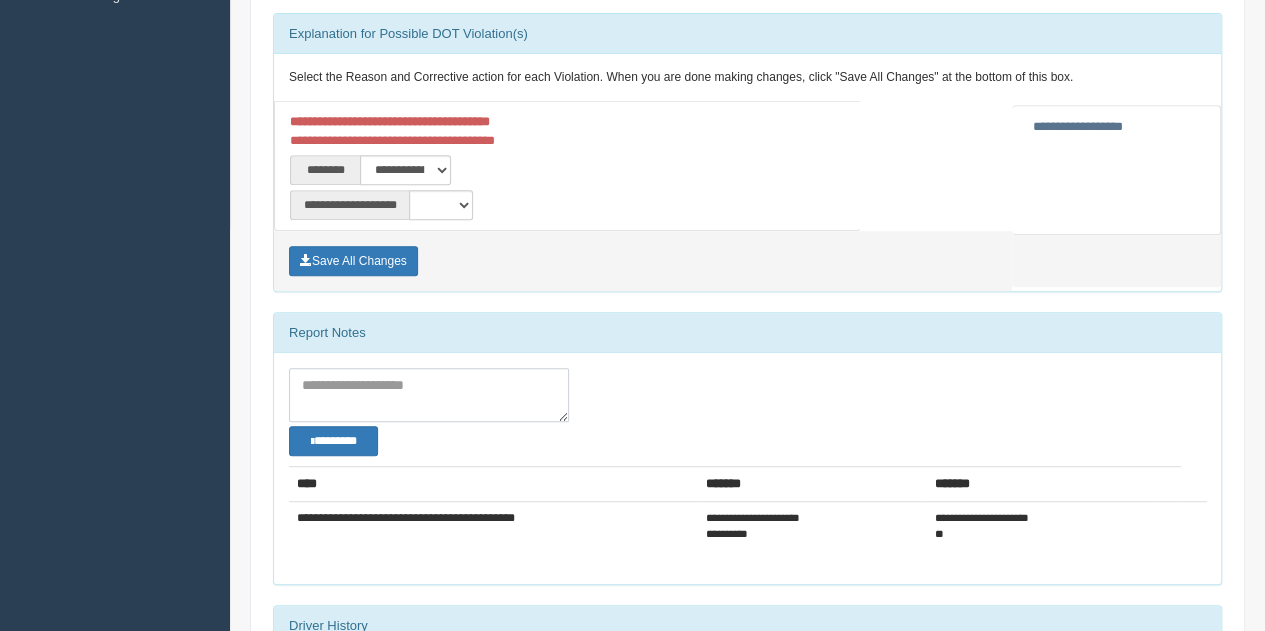 click at bounding box center (429, 395) 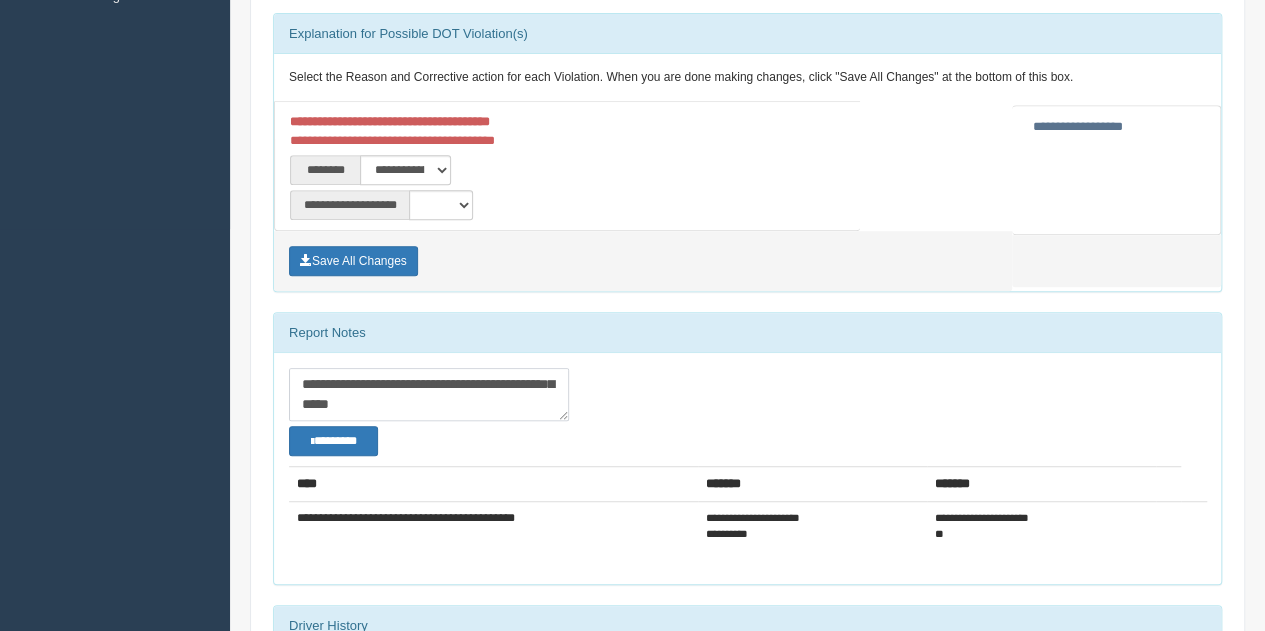 scroll, scrollTop: 20, scrollLeft: 0, axis: vertical 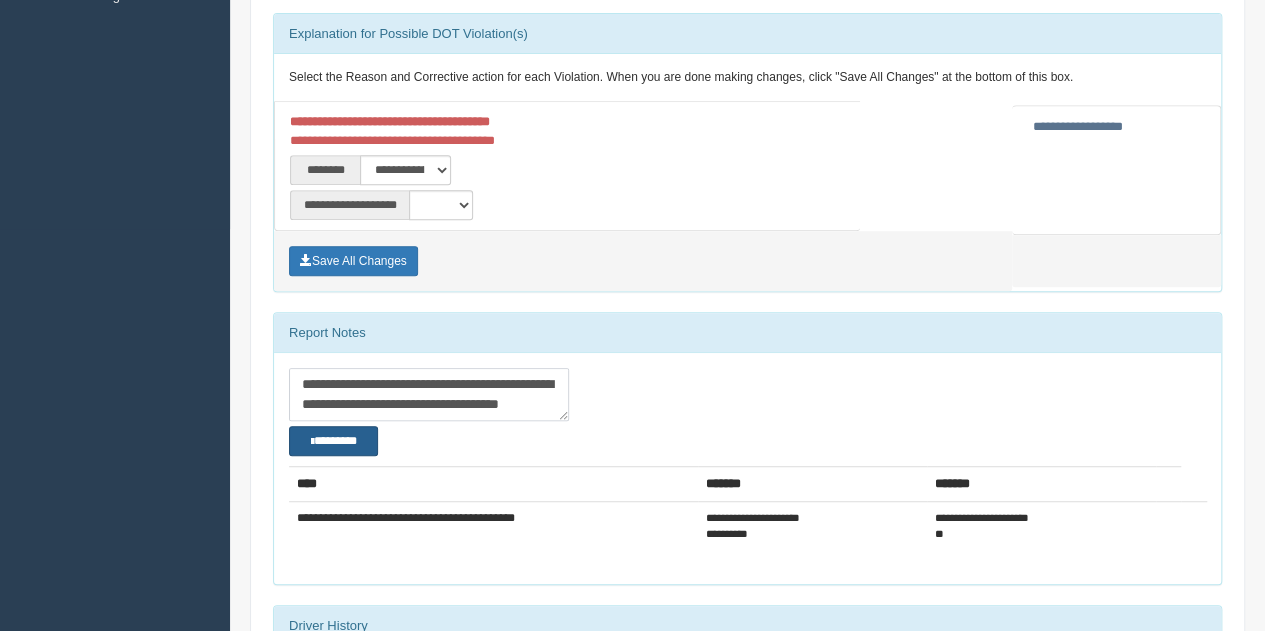 type on "**********" 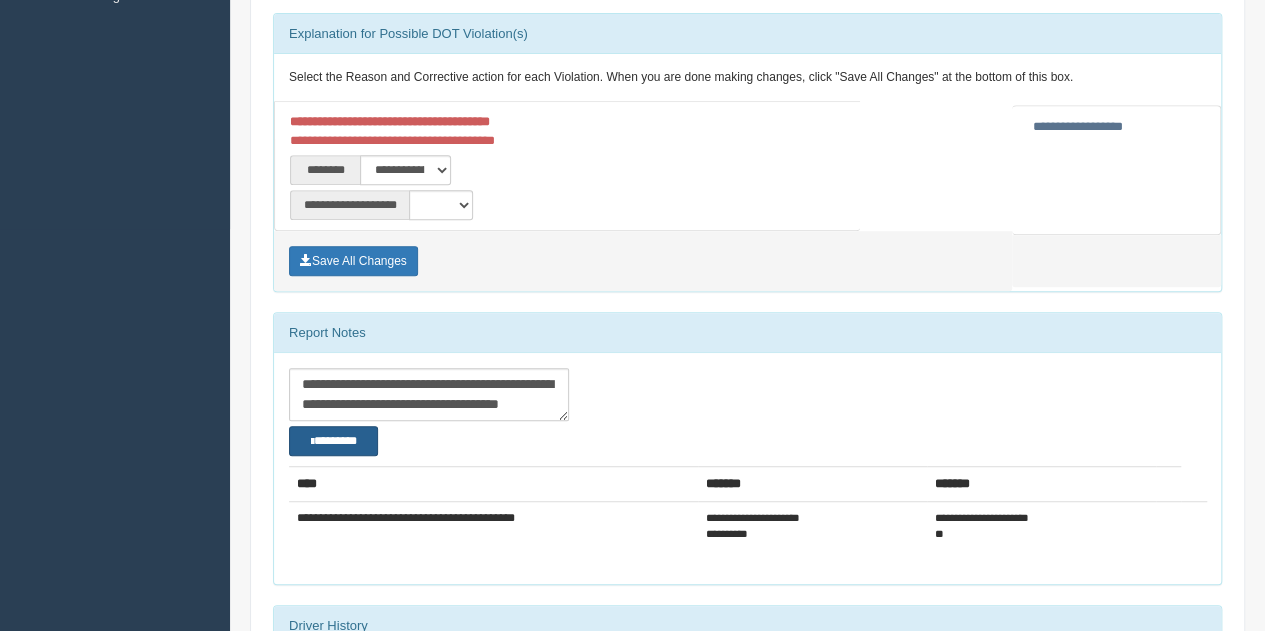click on "********" at bounding box center [333, 440] 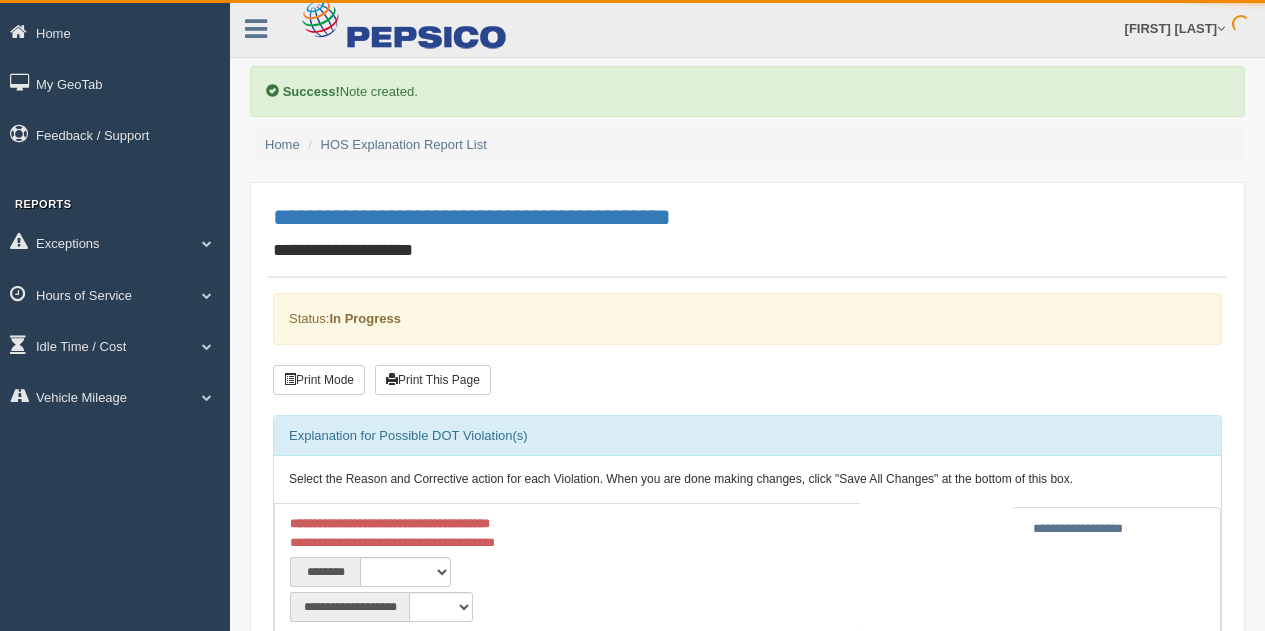 scroll, scrollTop: 0, scrollLeft: 0, axis: both 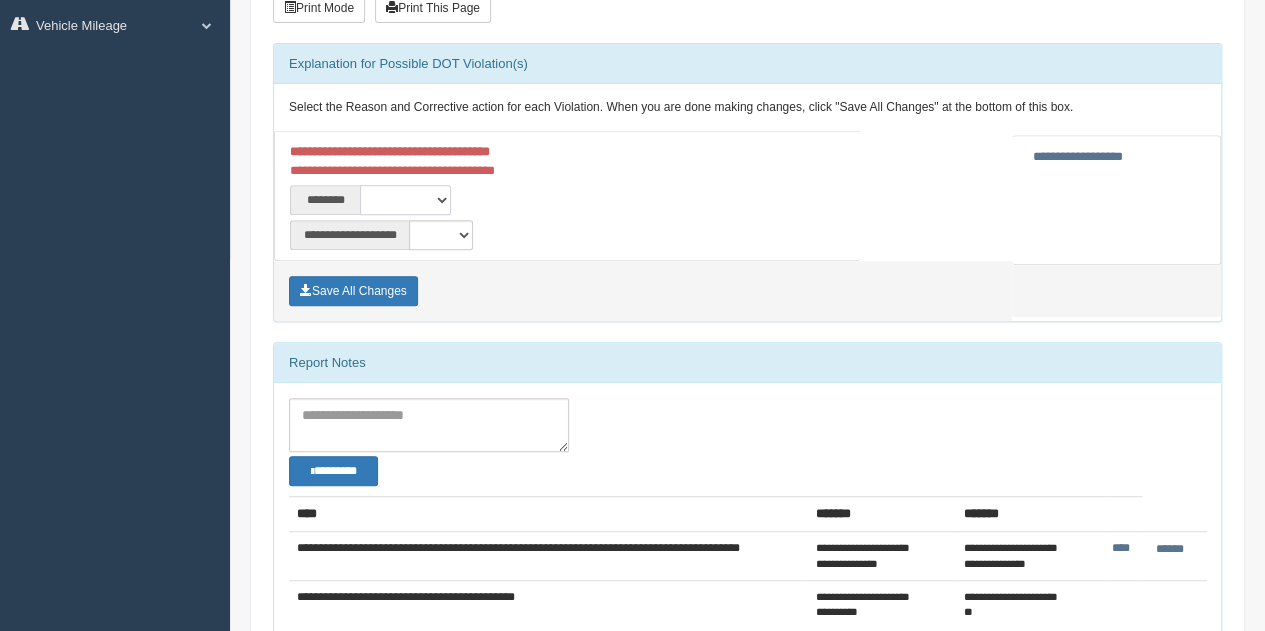 click on "**********" at bounding box center (405, 200) 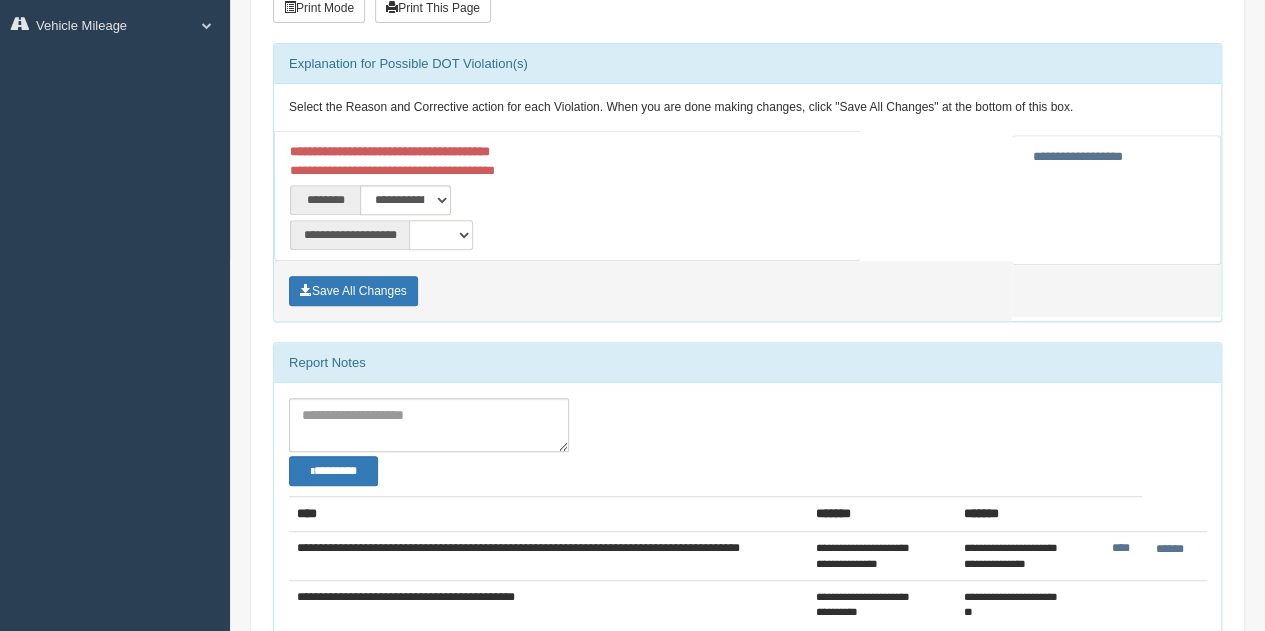 click on "**********" at bounding box center (441, 235) 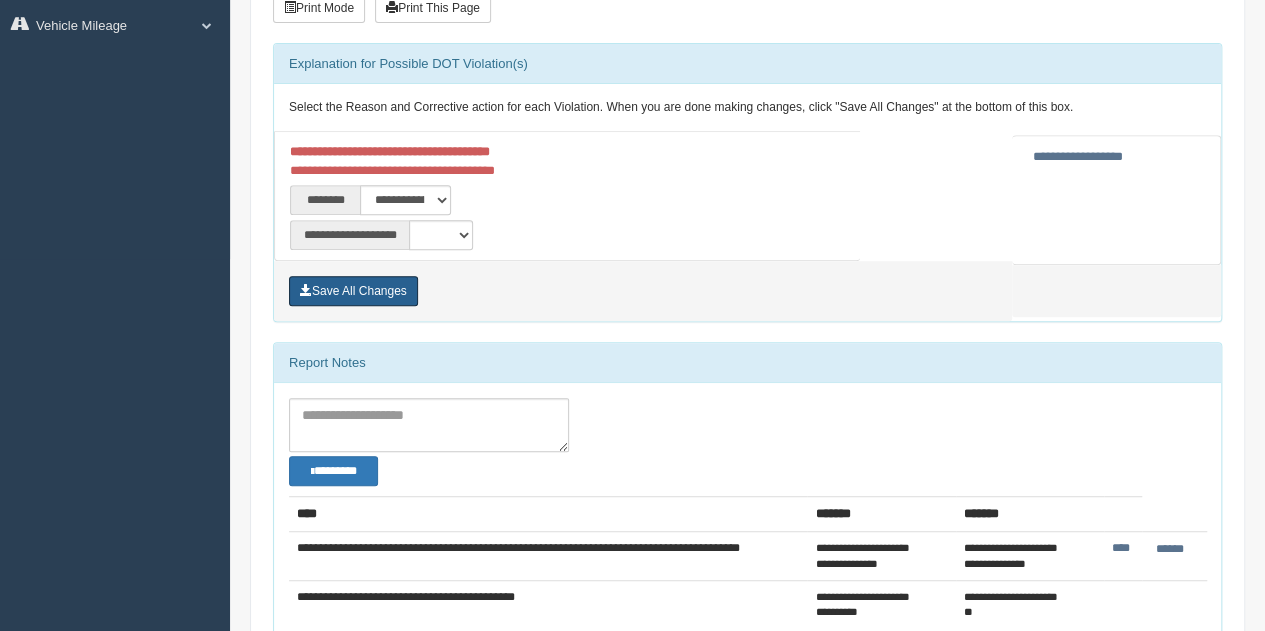 drag, startPoint x: 384, startPoint y: 288, endPoint x: 1012, endPoint y: 203, distance: 633.72626 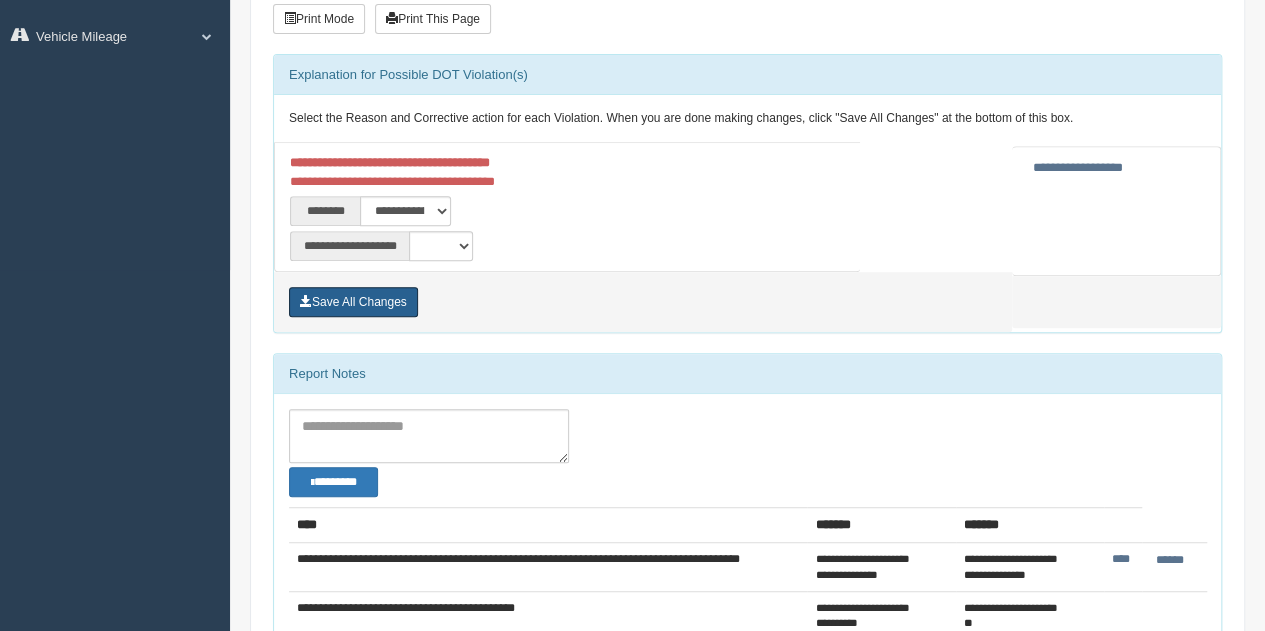 scroll, scrollTop: 332, scrollLeft: 0, axis: vertical 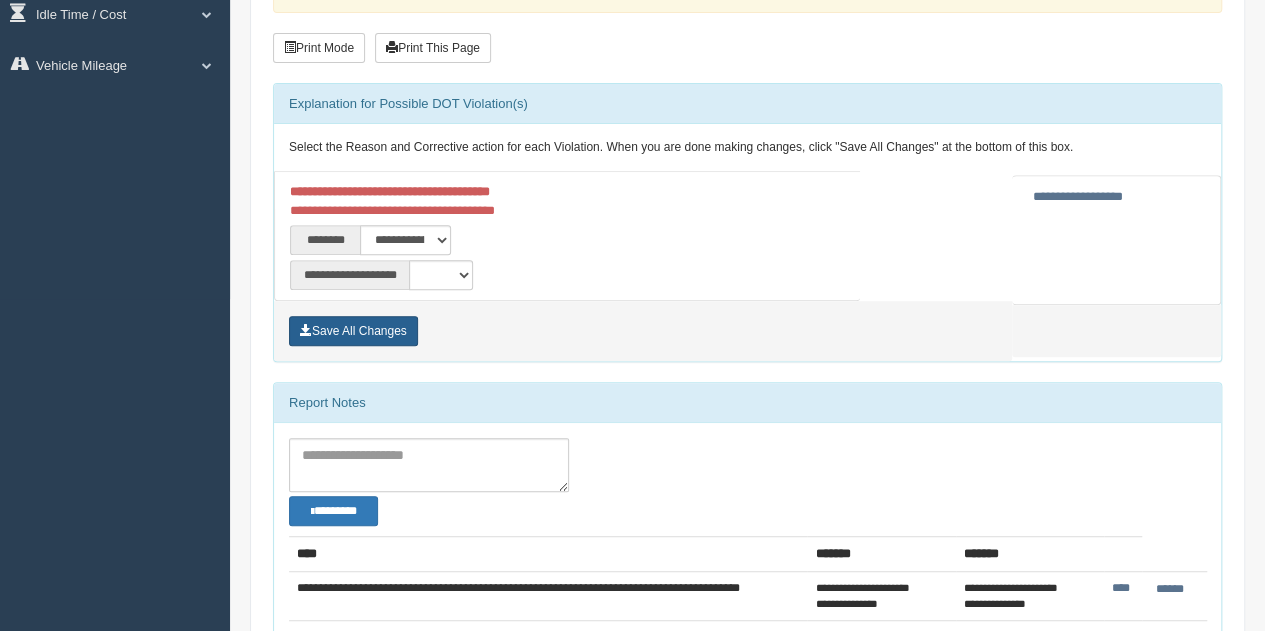 click on "Save All Changes" at bounding box center (353, 331) 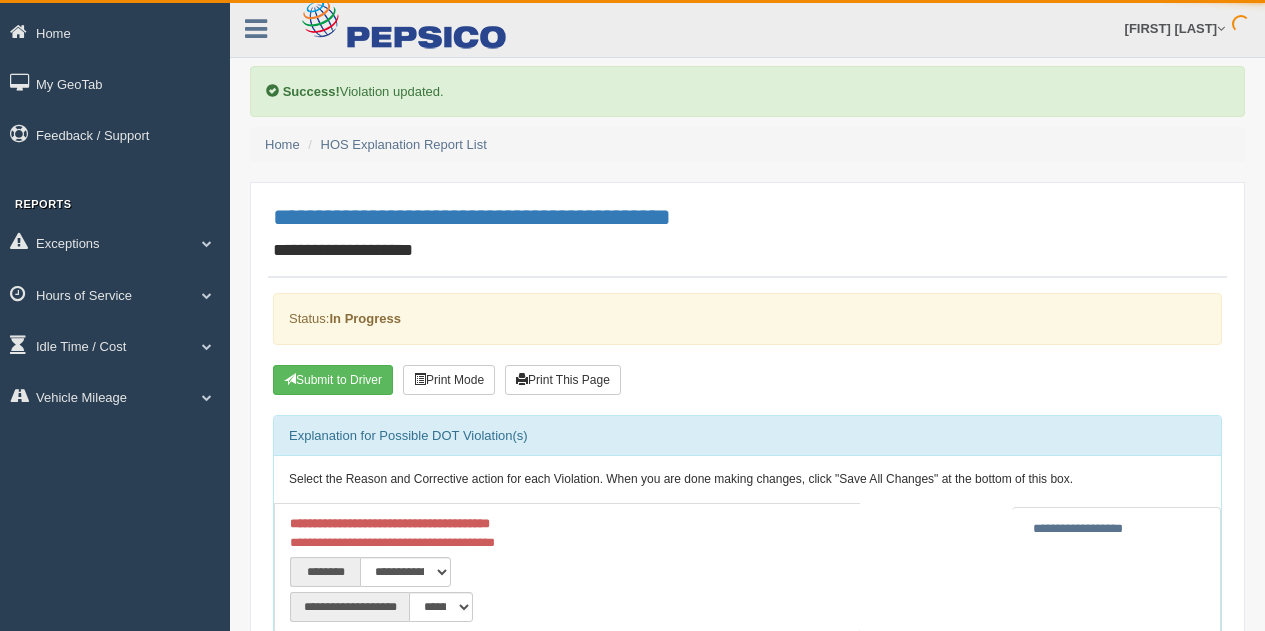 scroll, scrollTop: 0, scrollLeft: 0, axis: both 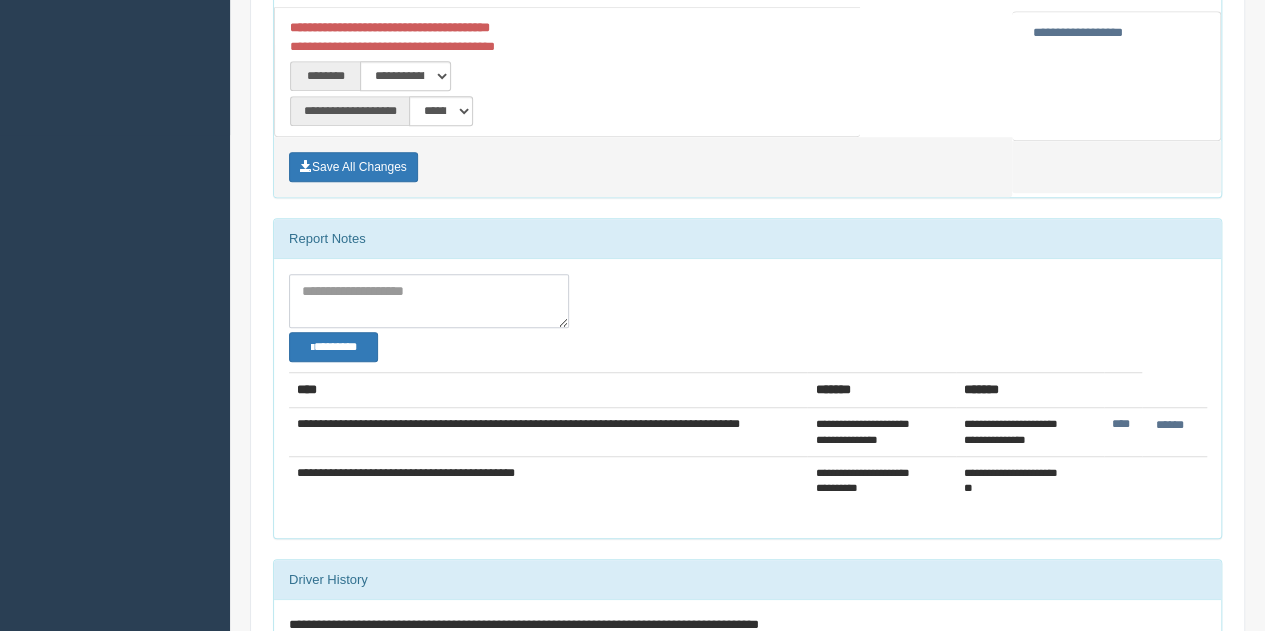 click at bounding box center (429, 301) 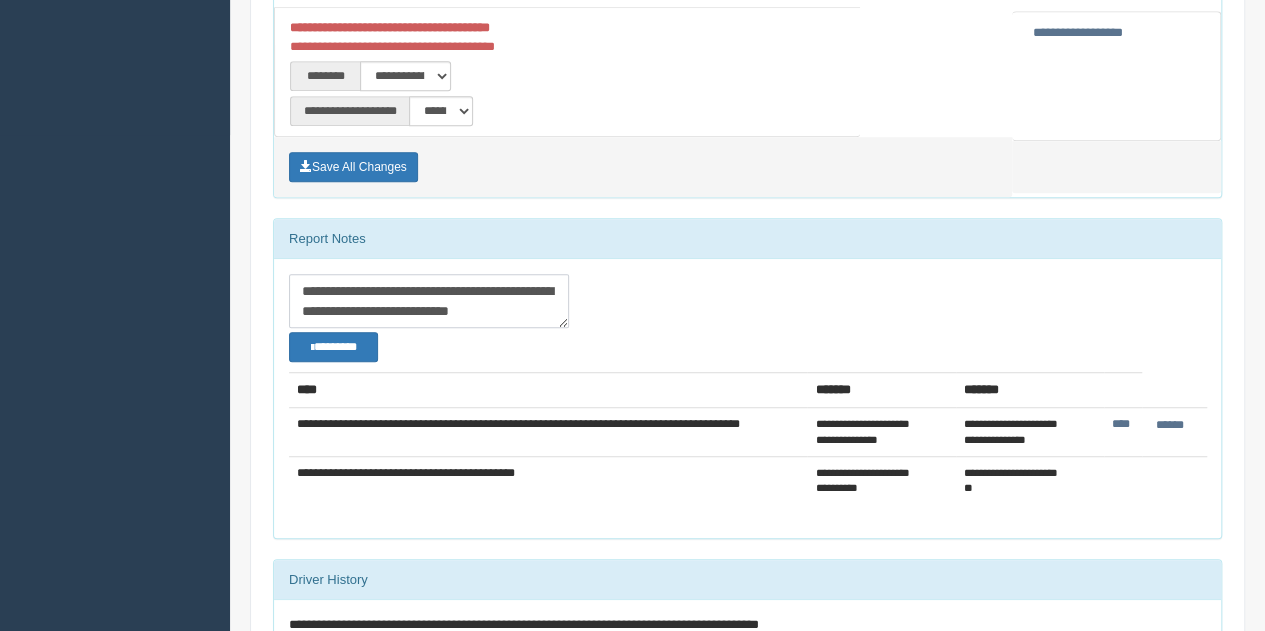scroll, scrollTop: 11, scrollLeft: 0, axis: vertical 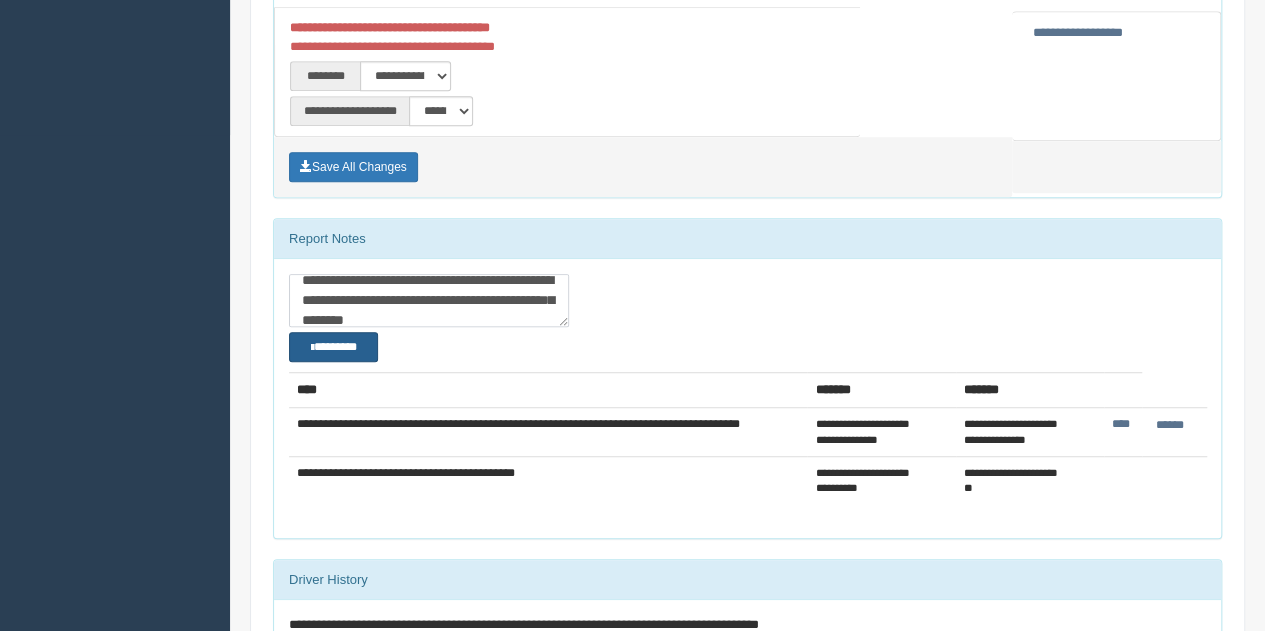 type on "**********" 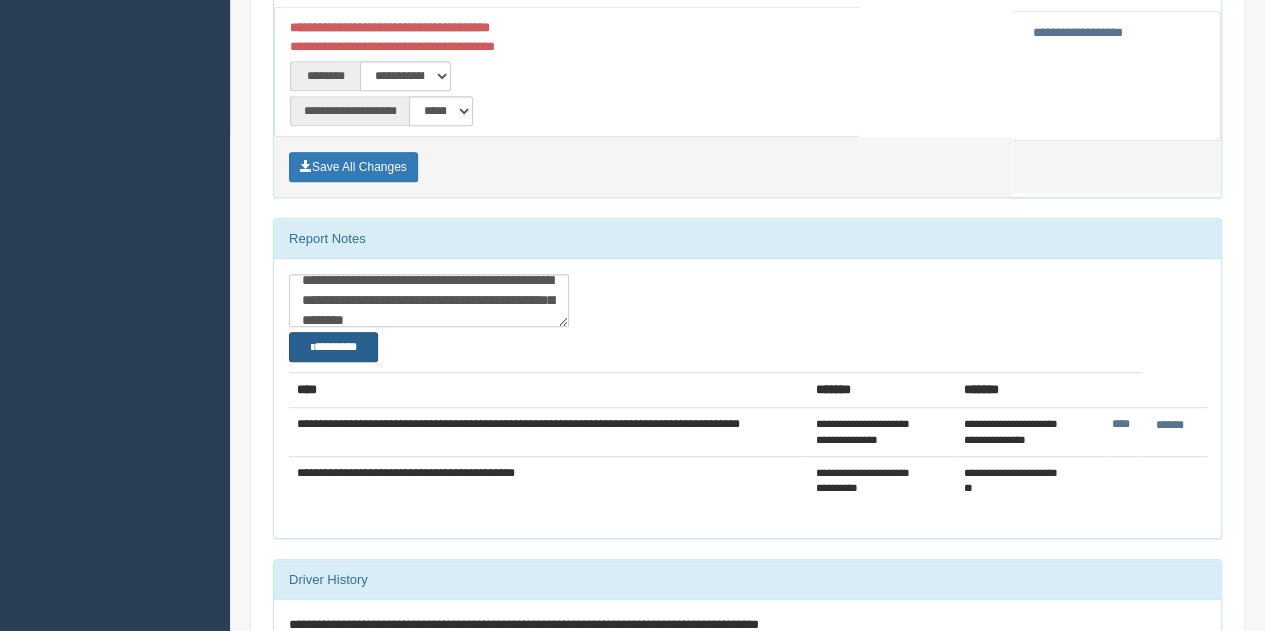 click on "********" at bounding box center (333, 346) 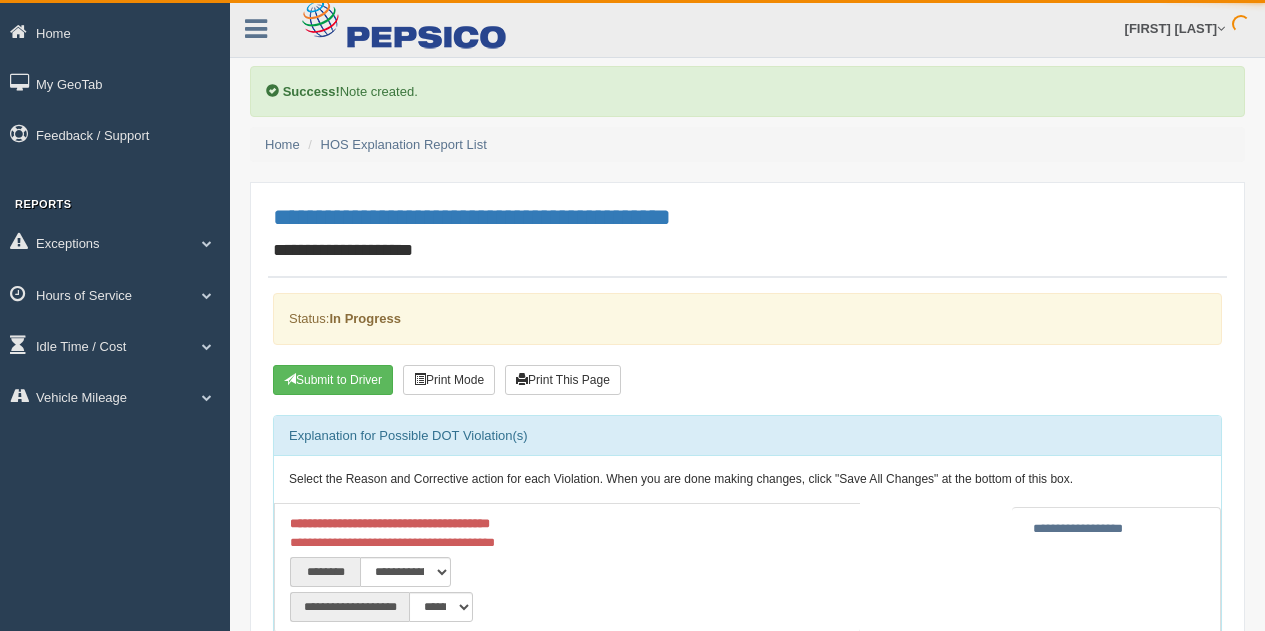 scroll, scrollTop: 0, scrollLeft: 0, axis: both 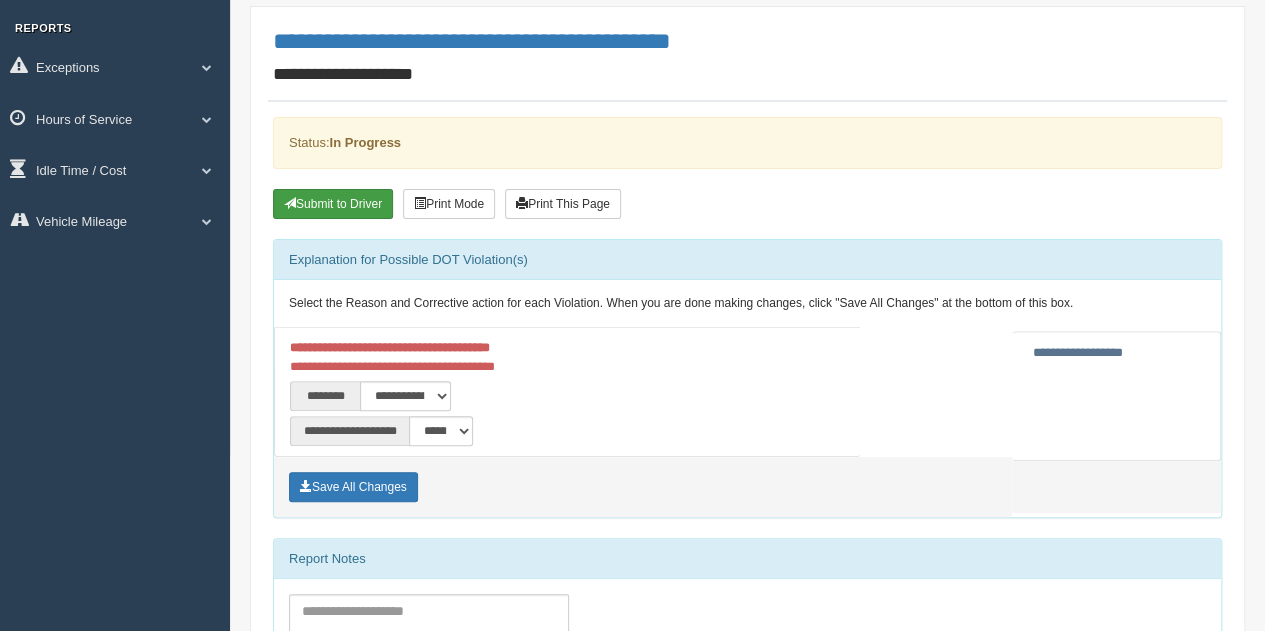 click on "Submit to Driver" at bounding box center [333, 204] 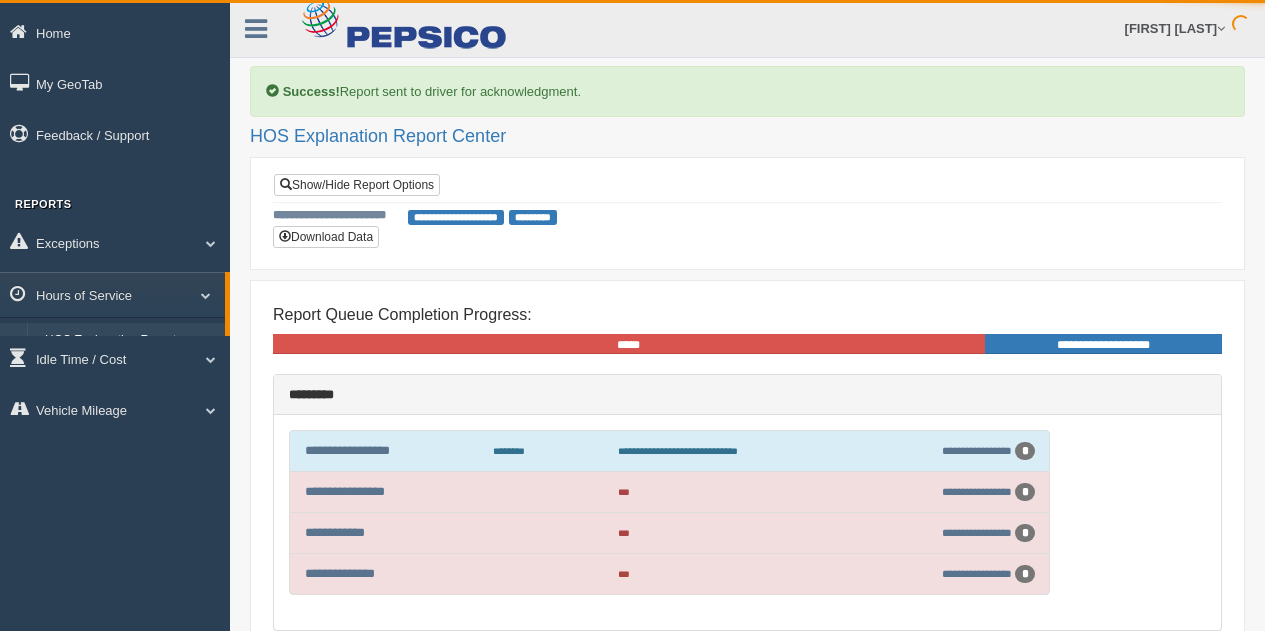 scroll, scrollTop: 0, scrollLeft: 0, axis: both 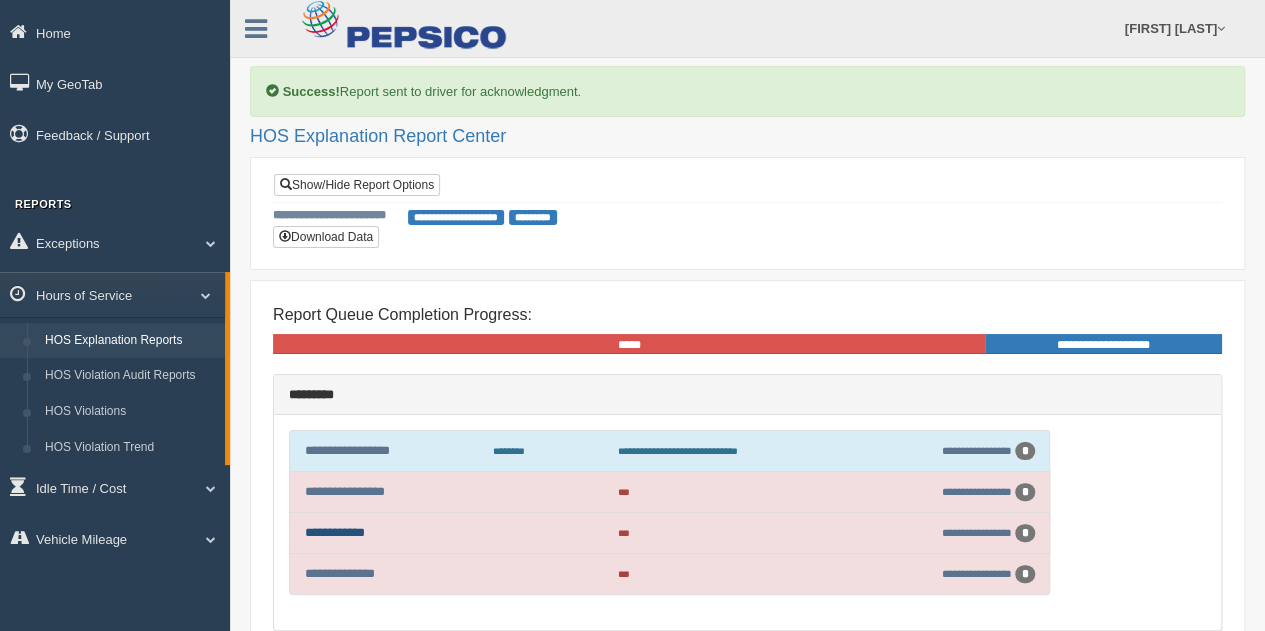 click on "**********" at bounding box center [335, 532] 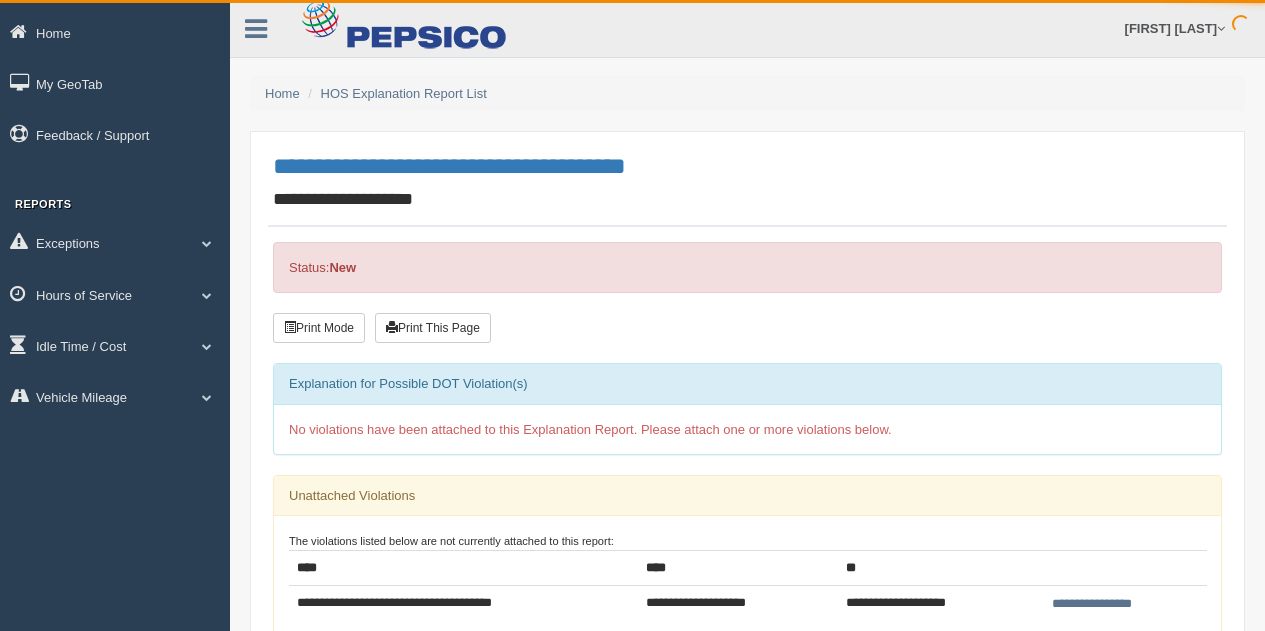 scroll, scrollTop: 0, scrollLeft: 0, axis: both 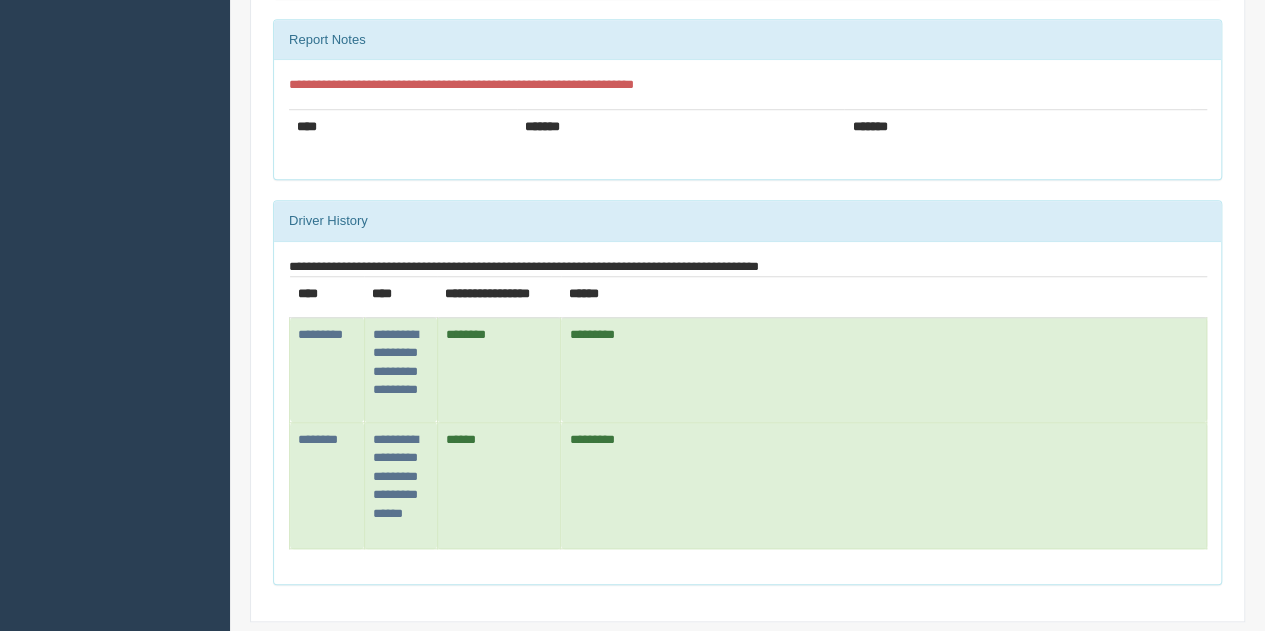 click on "********" at bounding box center (499, 369) 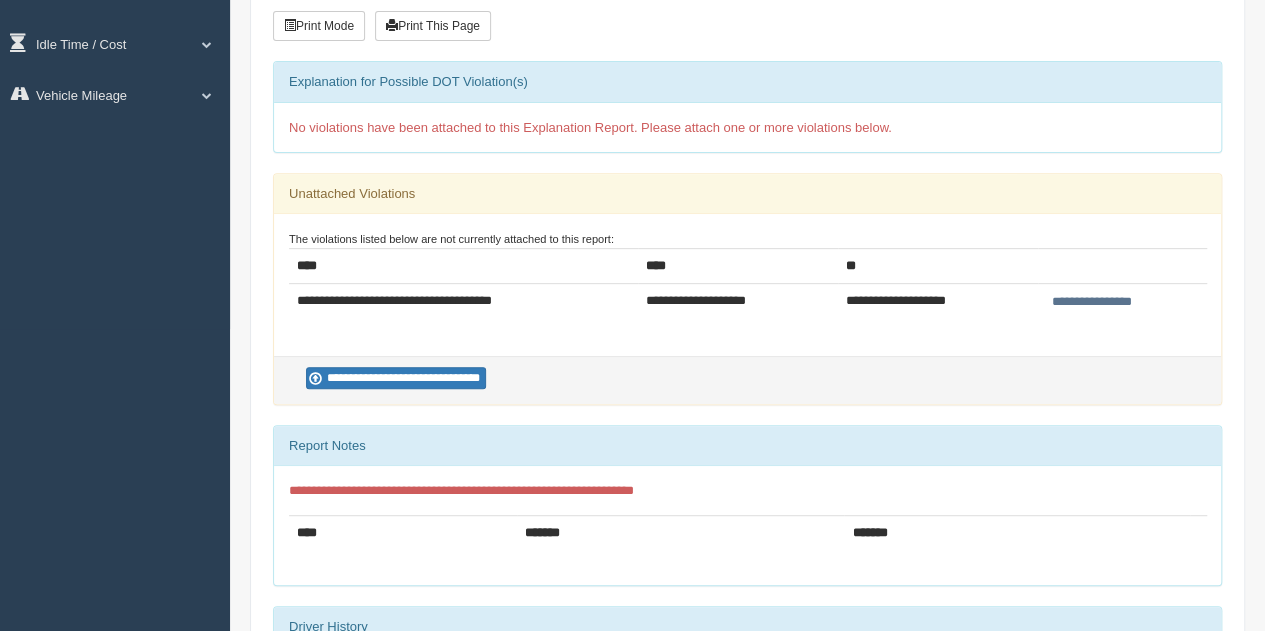 scroll, scrollTop: 301, scrollLeft: 0, axis: vertical 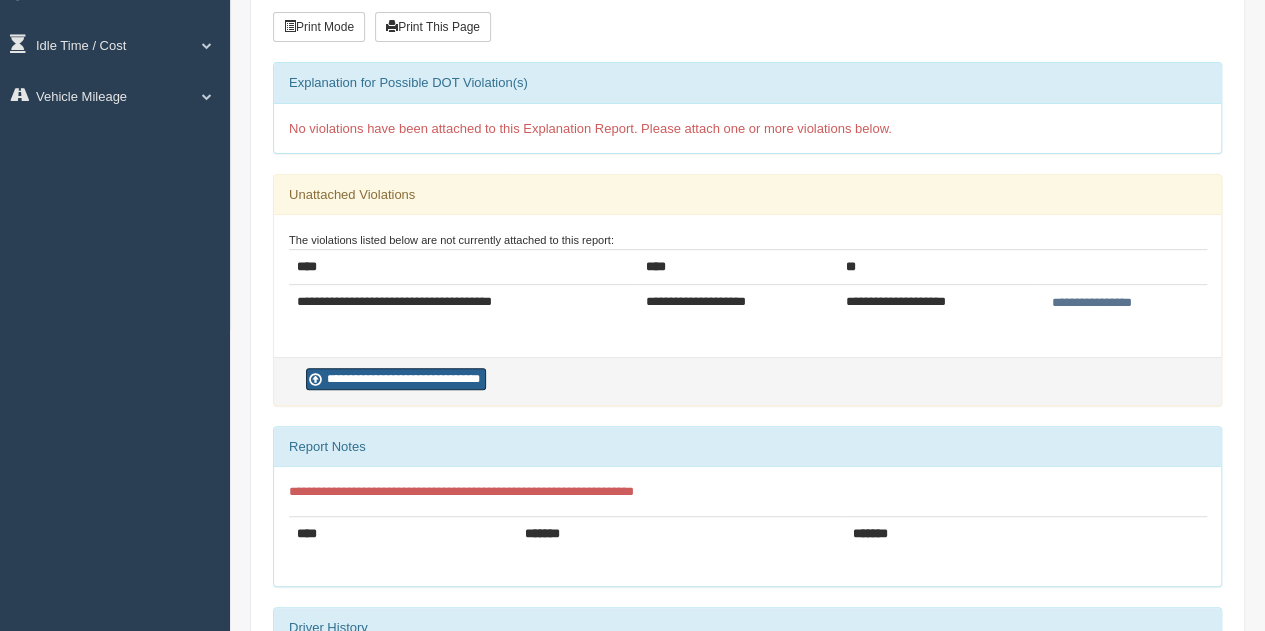 drag, startPoint x: 364, startPoint y: 375, endPoint x: 594, endPoint y: 270, distance: 252.83394 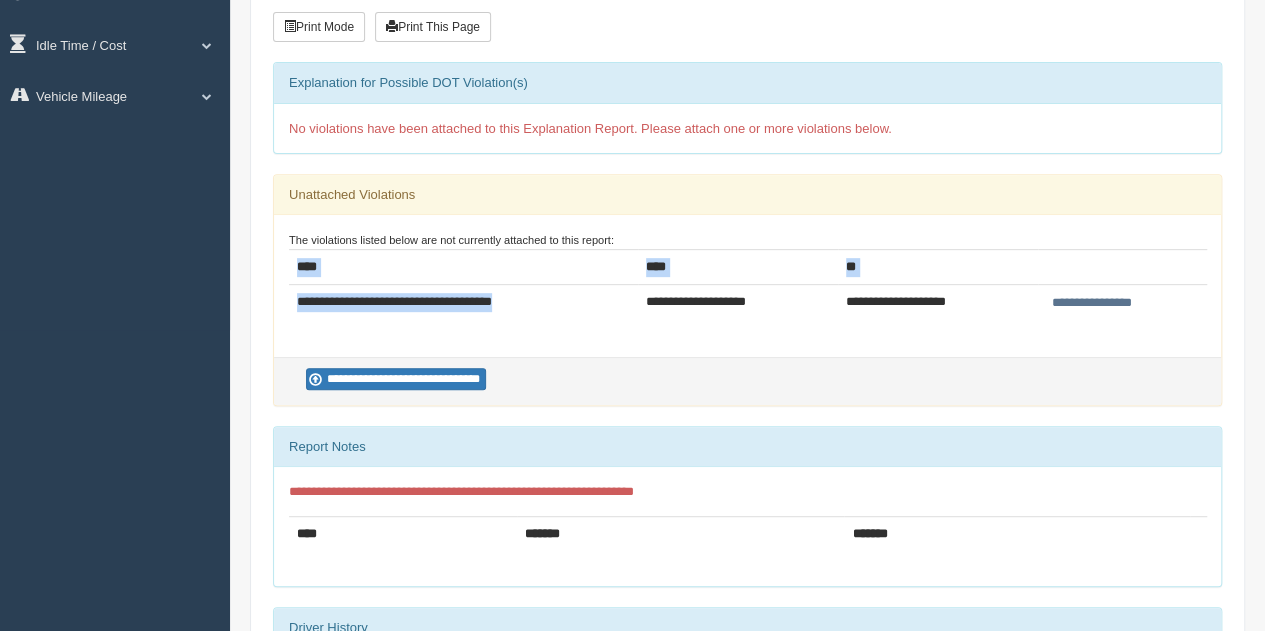 drag, startPoint x: 532, startPoint y: 294, endPoint x: 328, endPoint y: 319, distance: 205.52615 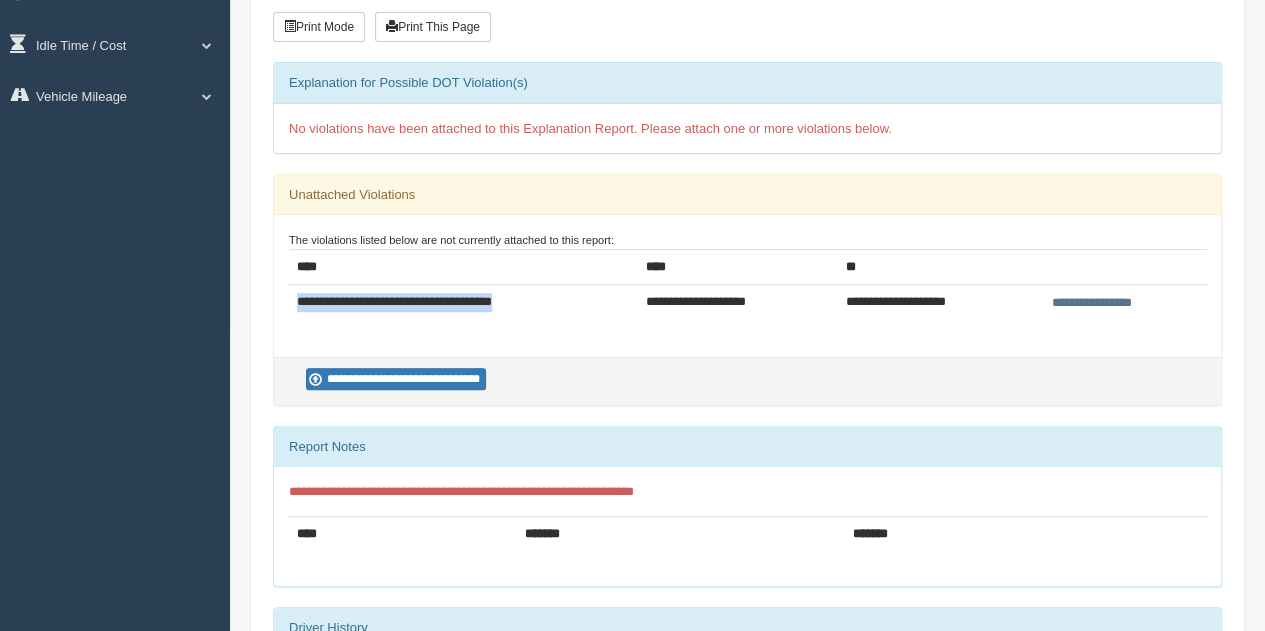 drag, startPoint x: 296, startPoint y: 295, endPoint x: 542, endPoint y: 292, distance: 246.0183 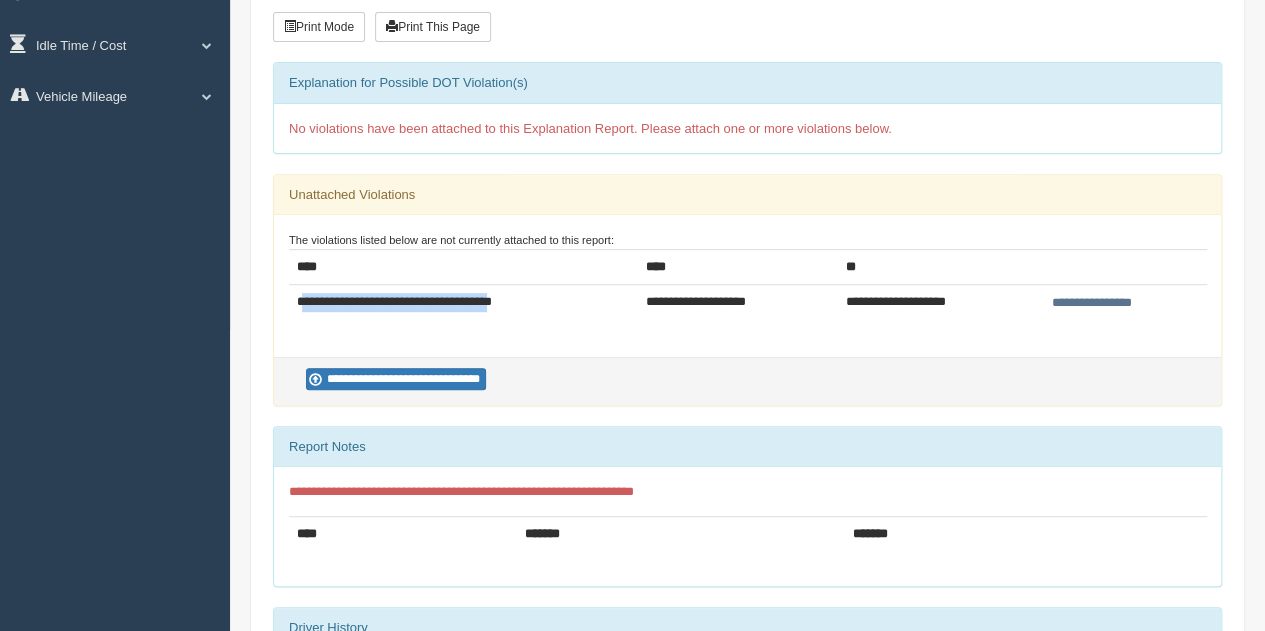 drag, startPoint x: 526, startPoint y: 297, endPoint x: 302, endPoint y: 301, distance: 224.0357 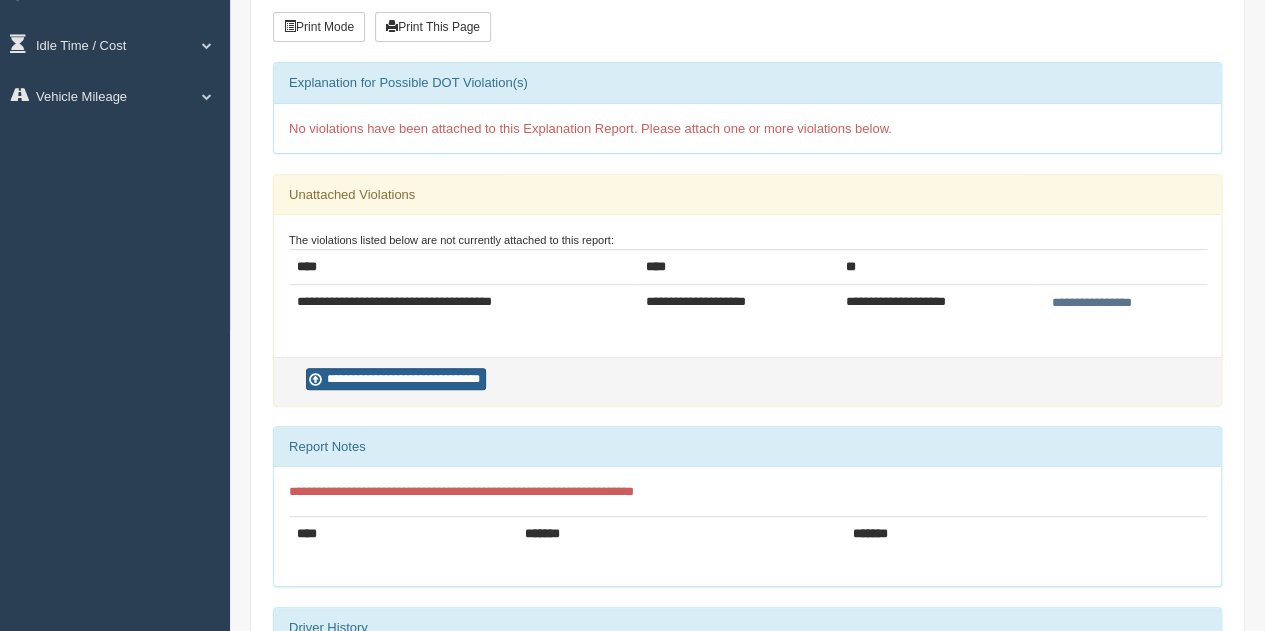 click on "**********" at bounding box center (396, 379) 